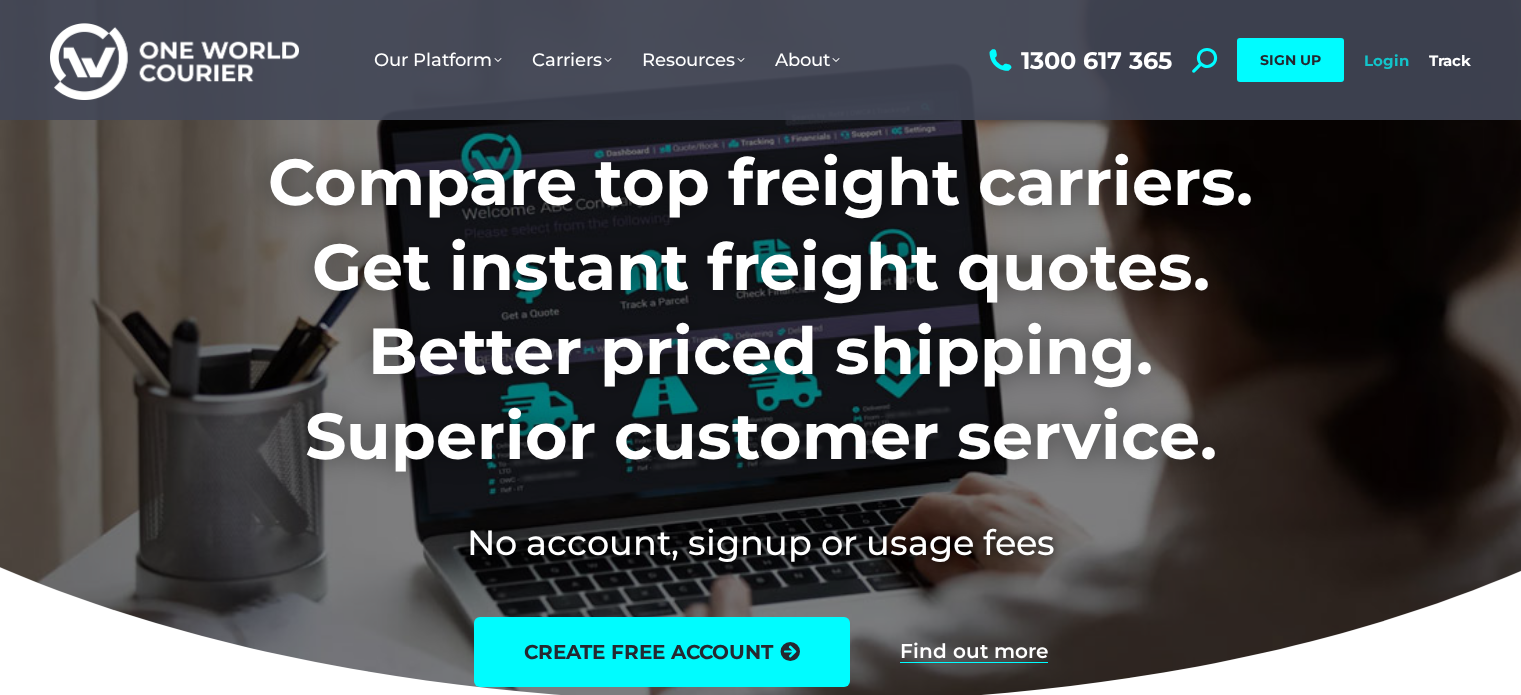 scroll, scrollTop: 0, scrollLeft: 0, axis: both 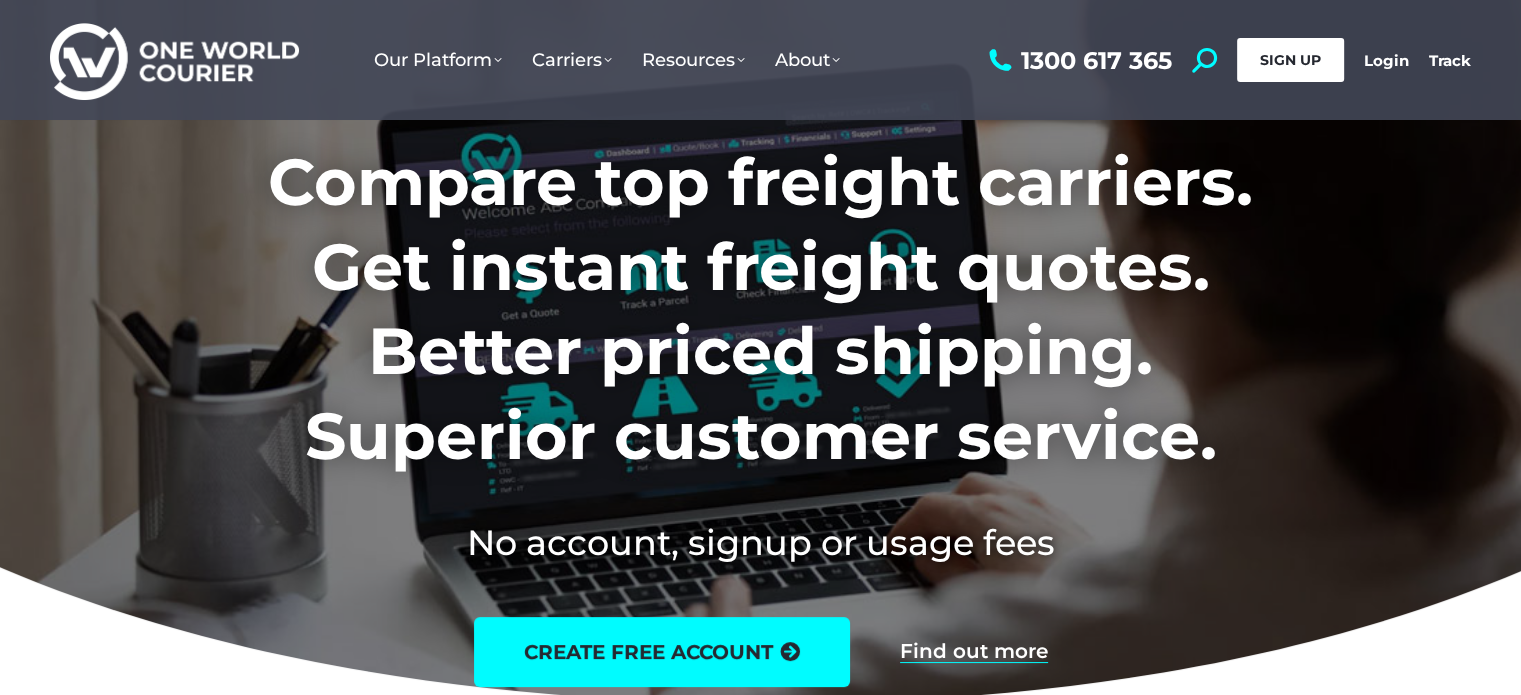 click on "SIGN UP" at bounding box center [1290, 60] 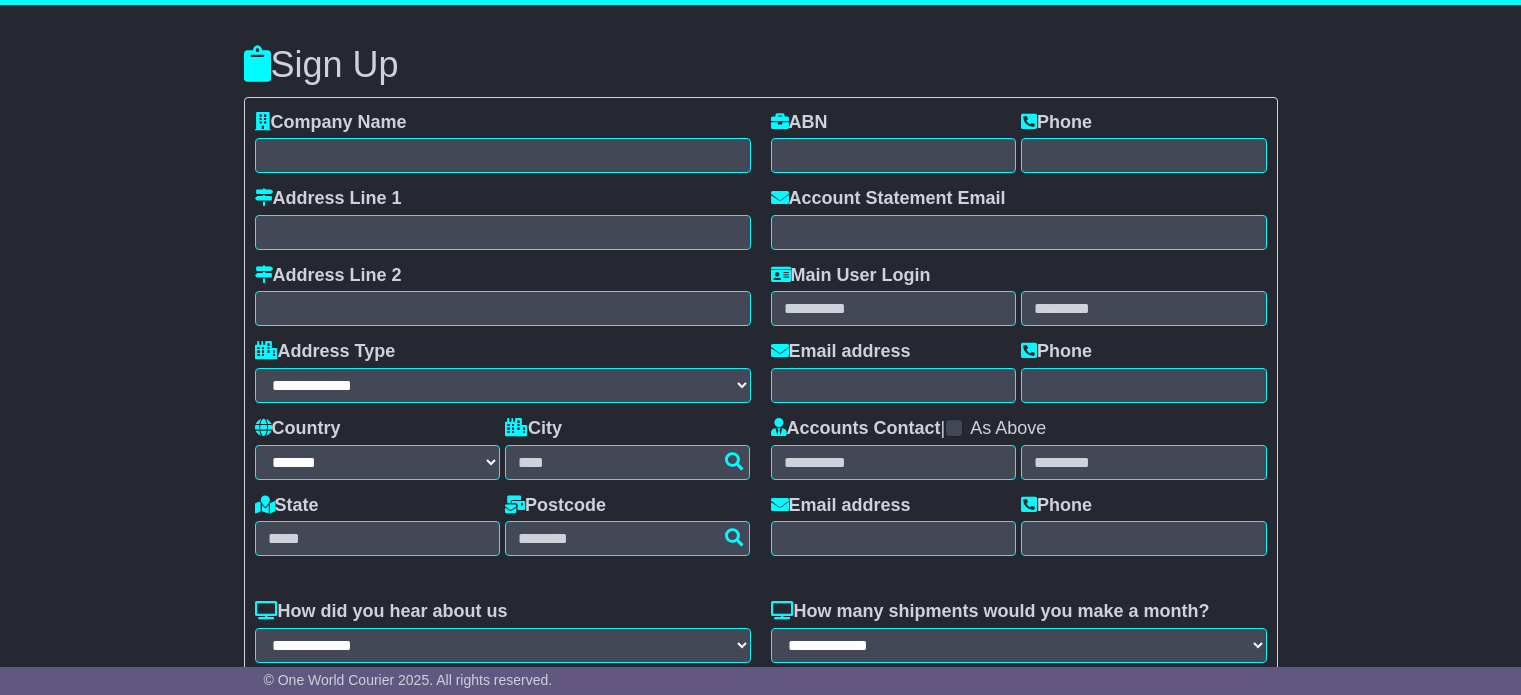 select on "**" 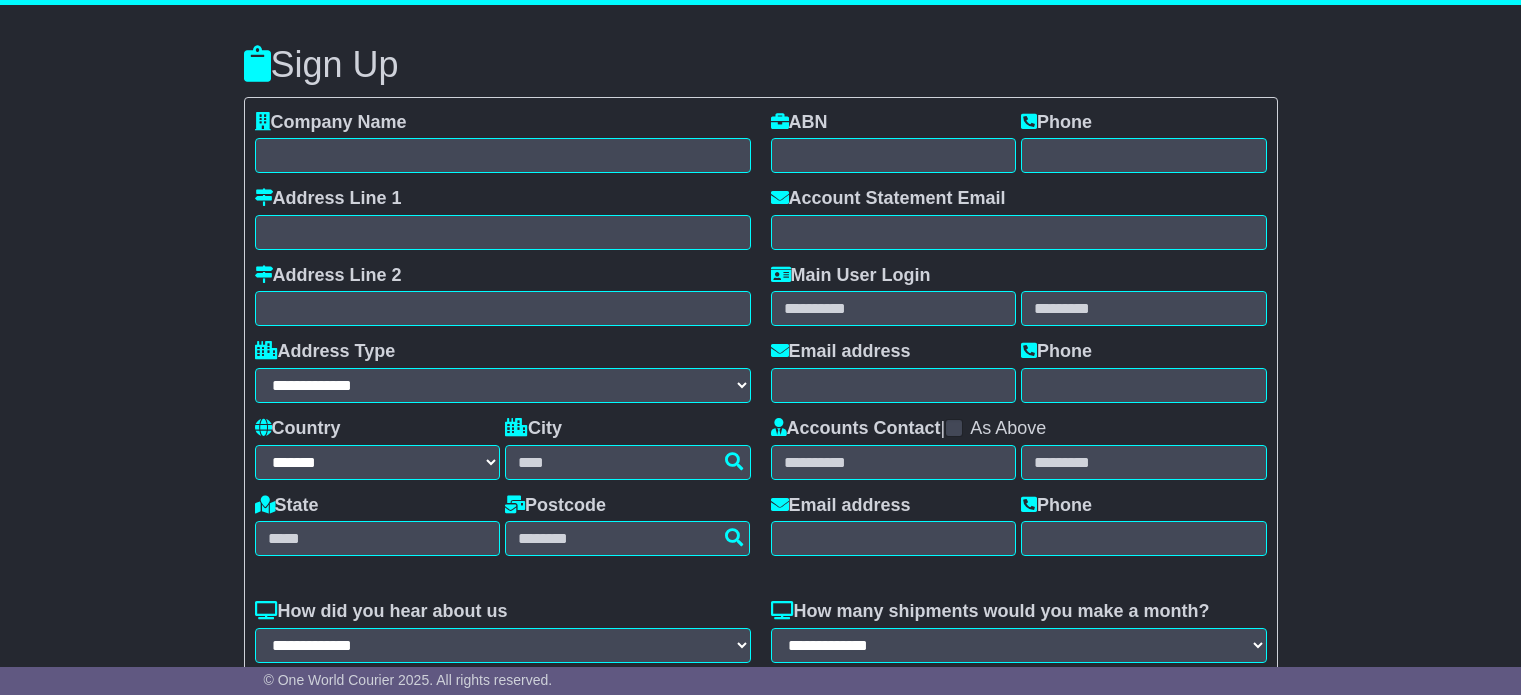 scroll, scrollTop: 0, scrollLeft: 0, axis: both 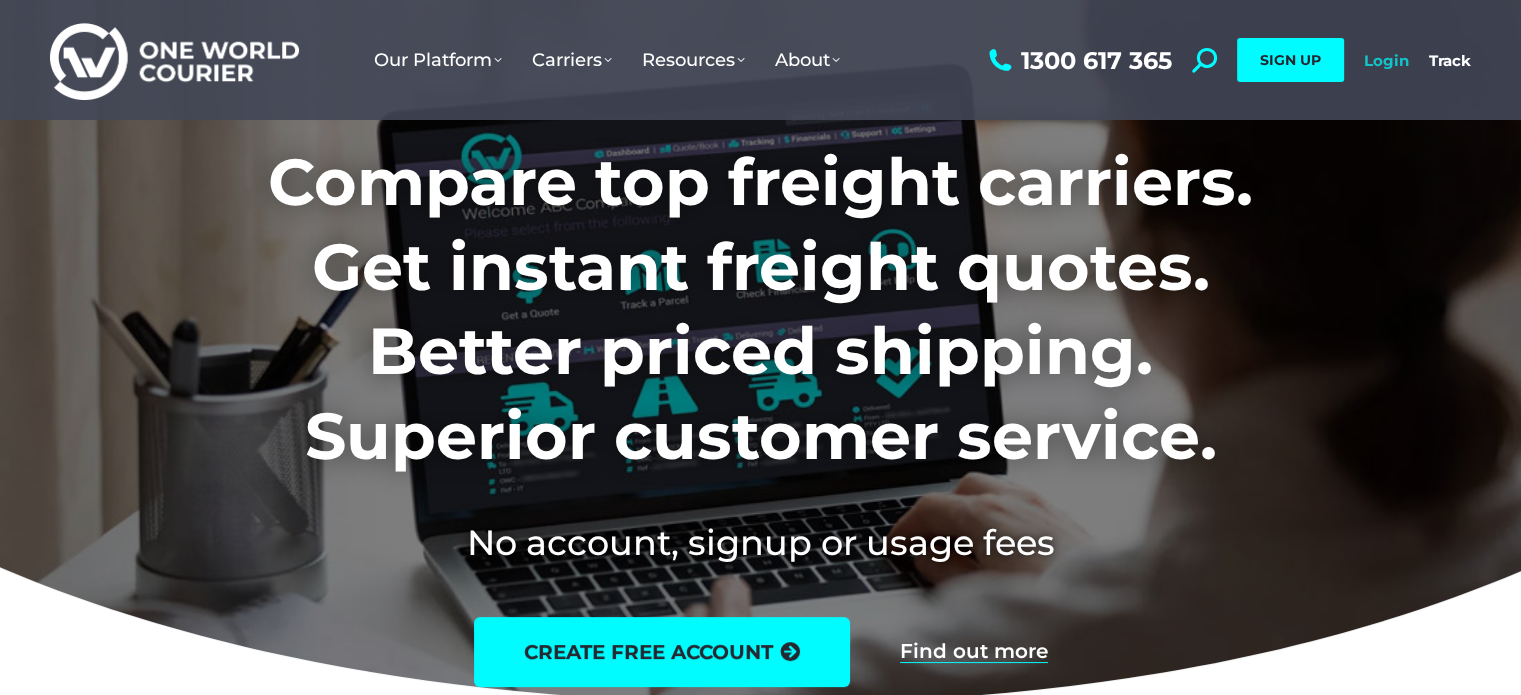 click on "Login" at bounding box center [1386, 60] 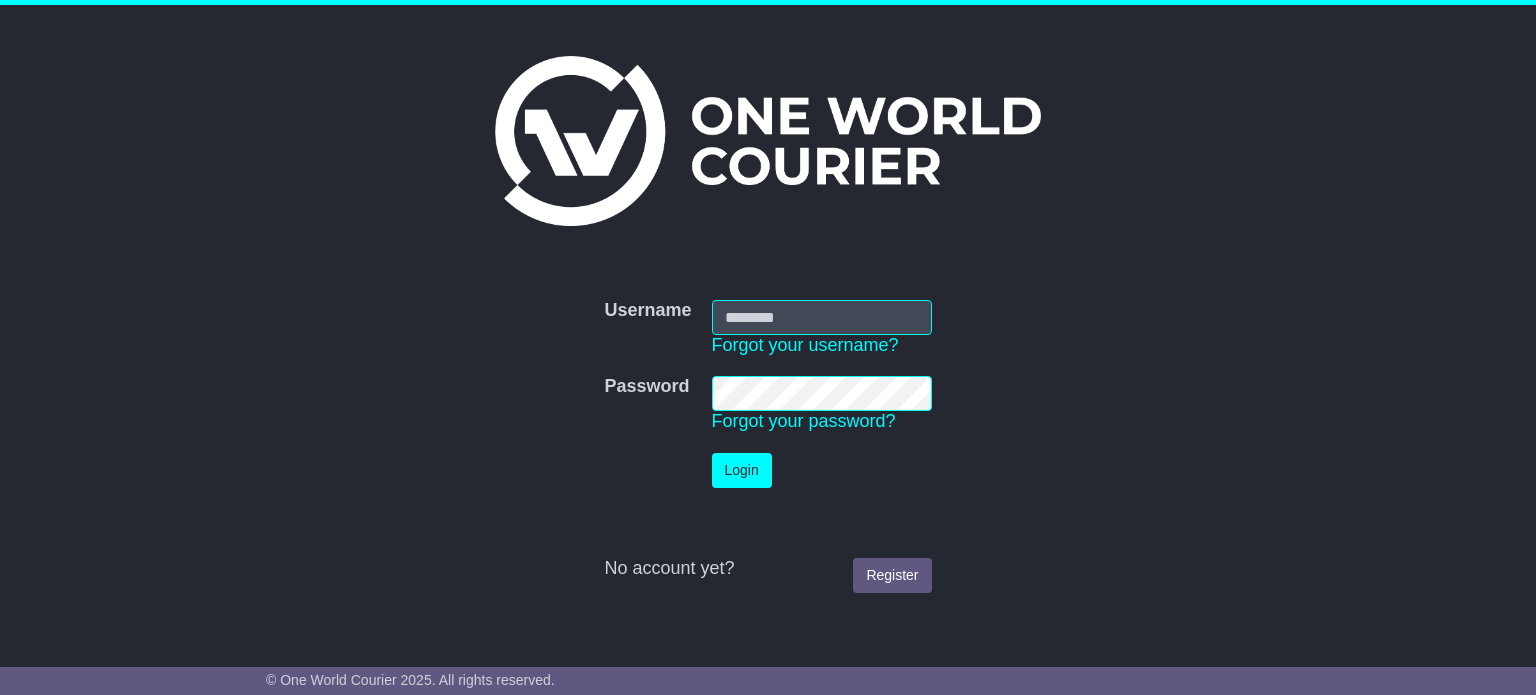 scroll, scrollTop: 0, scrollLeft: 0, axis: both 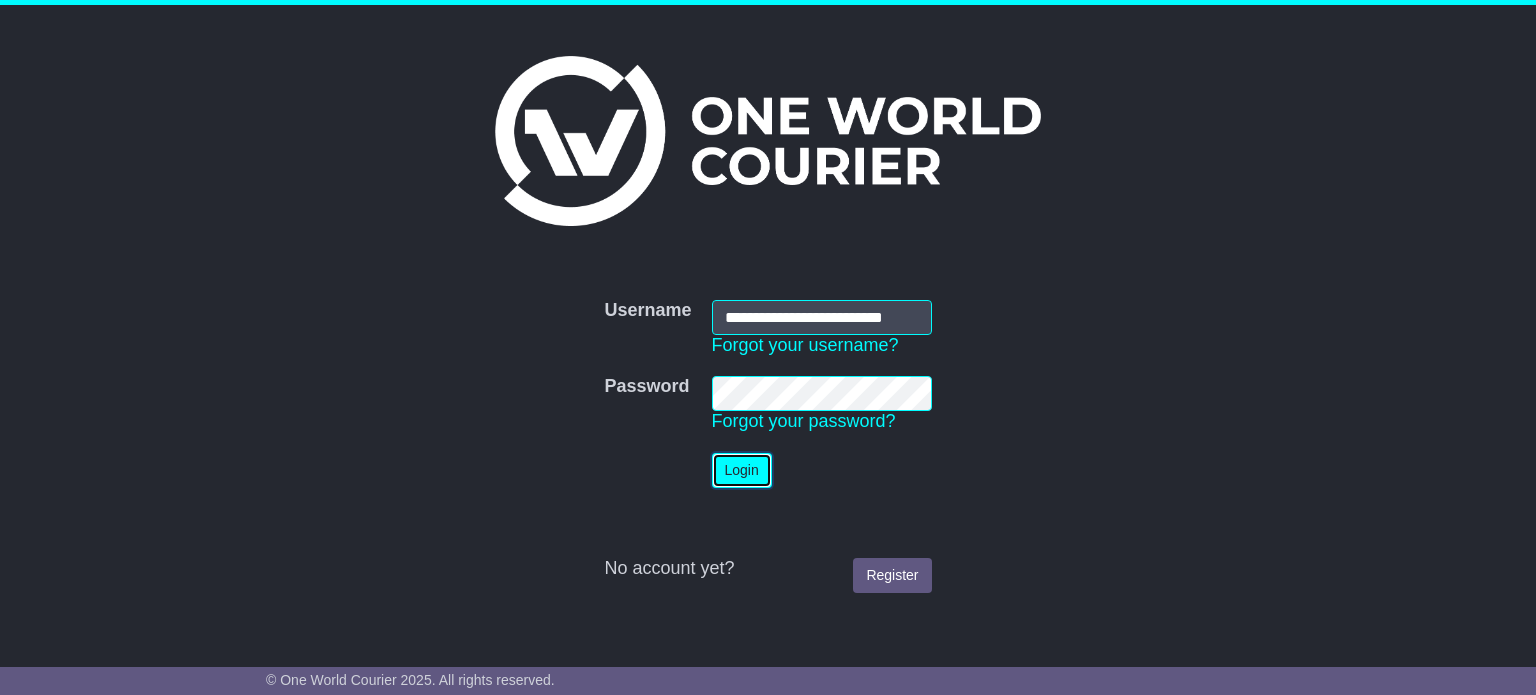 click on "Login" at bounding box center [742, 470] 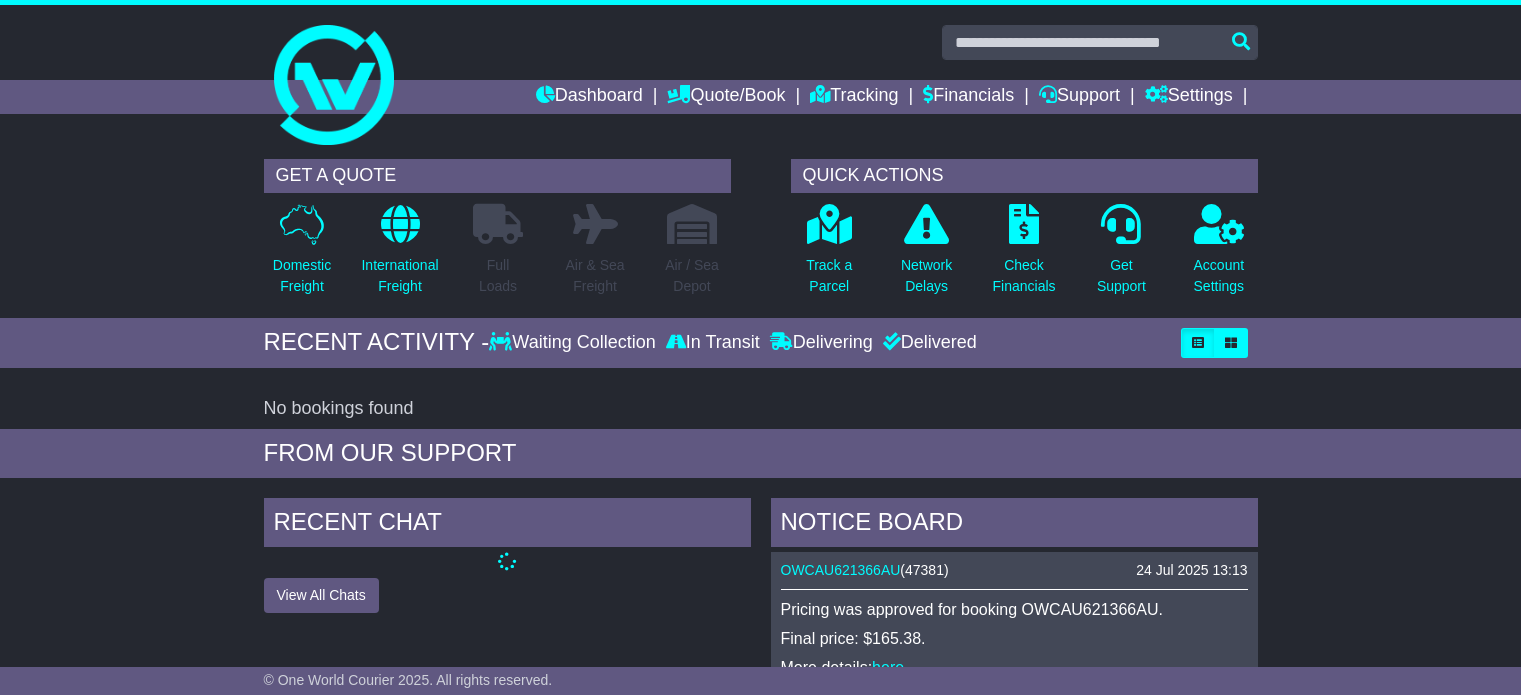 scroll, scrollTop: 0, scrollLeft: 0, axis: both 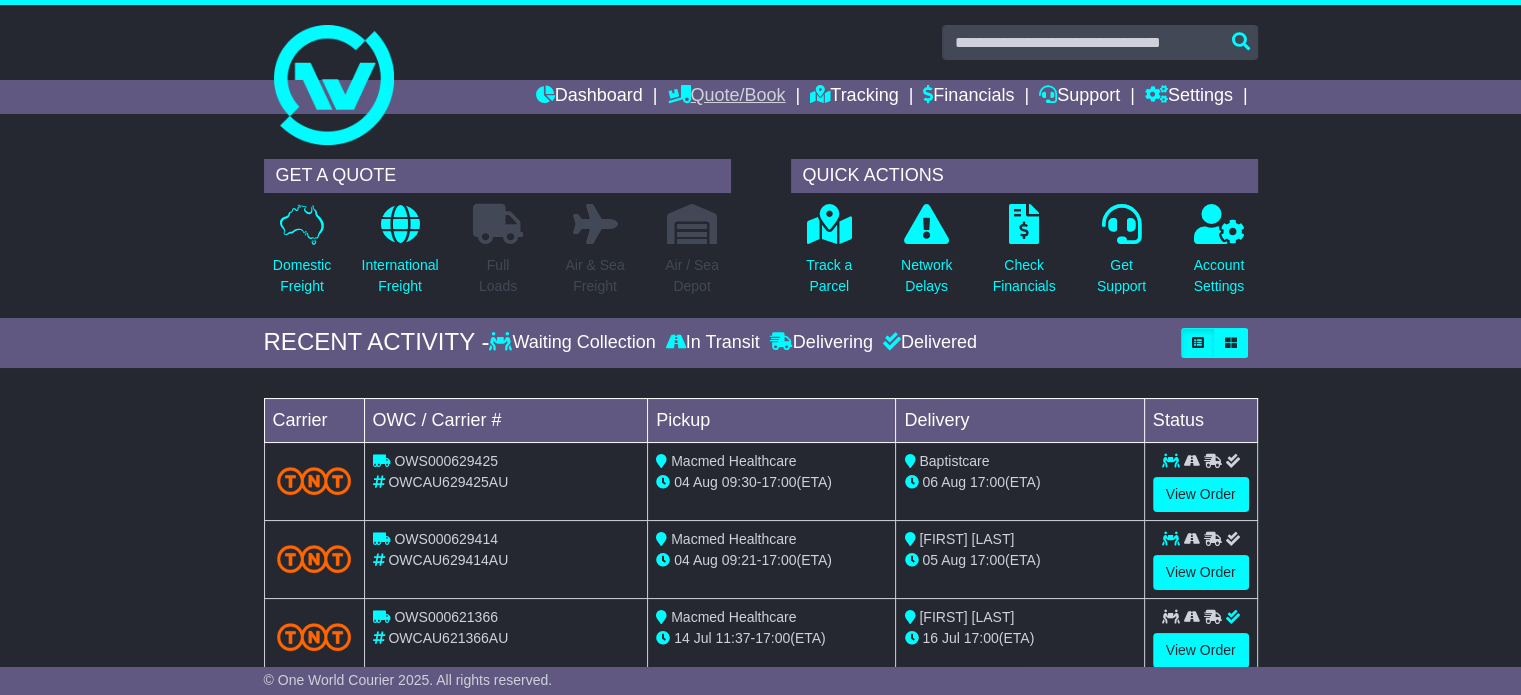 click on "Quote/Book" at bounding box center [726, 97] 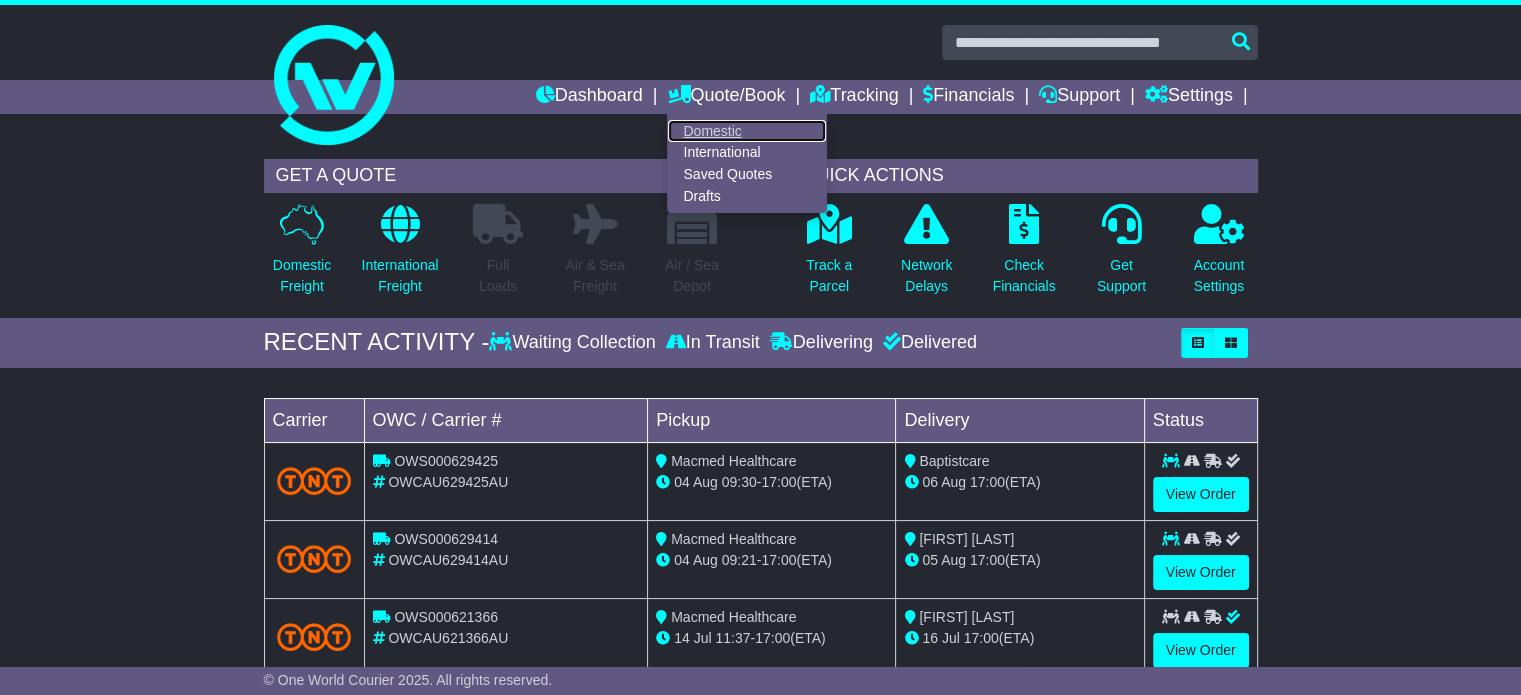 click on "Domestic" at bounding box center (747, 131) 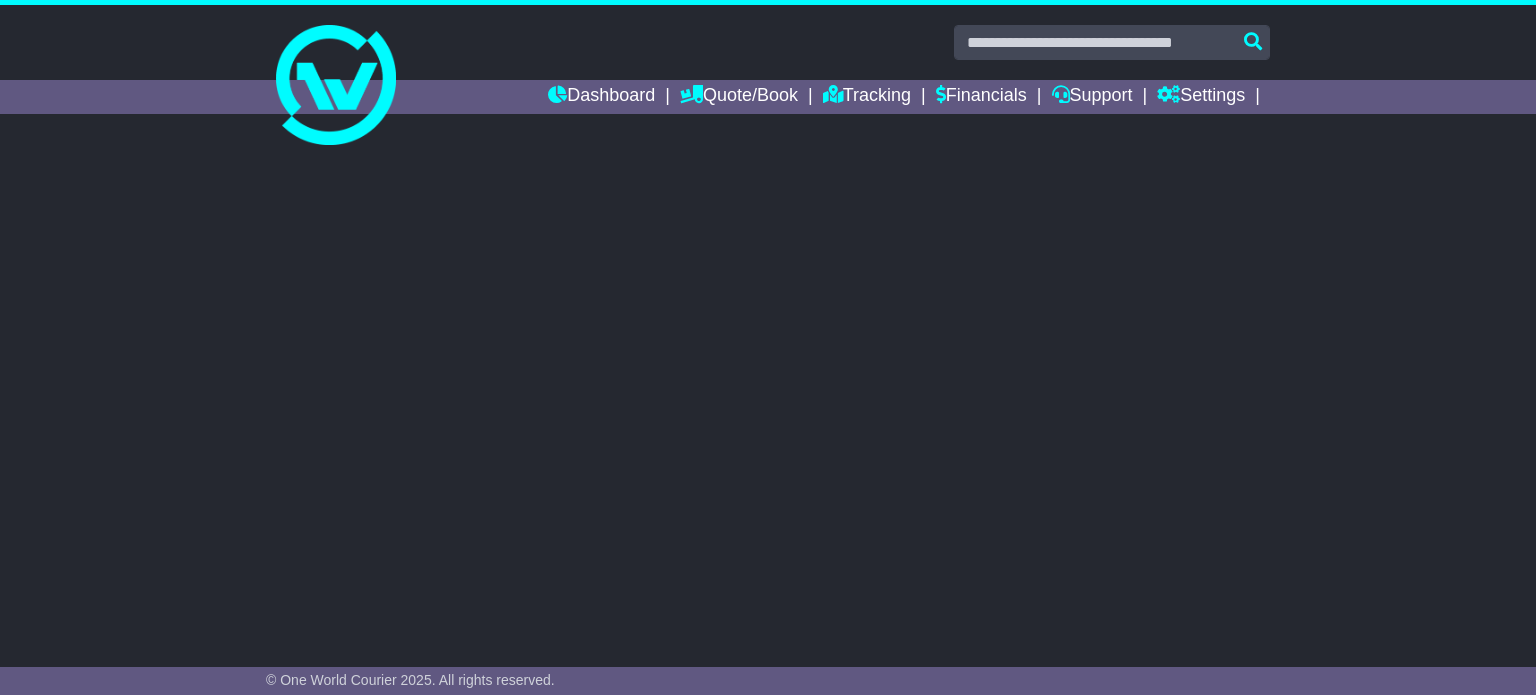 scroll, scrollTop: 0, scrollLeft: 0, axis: both 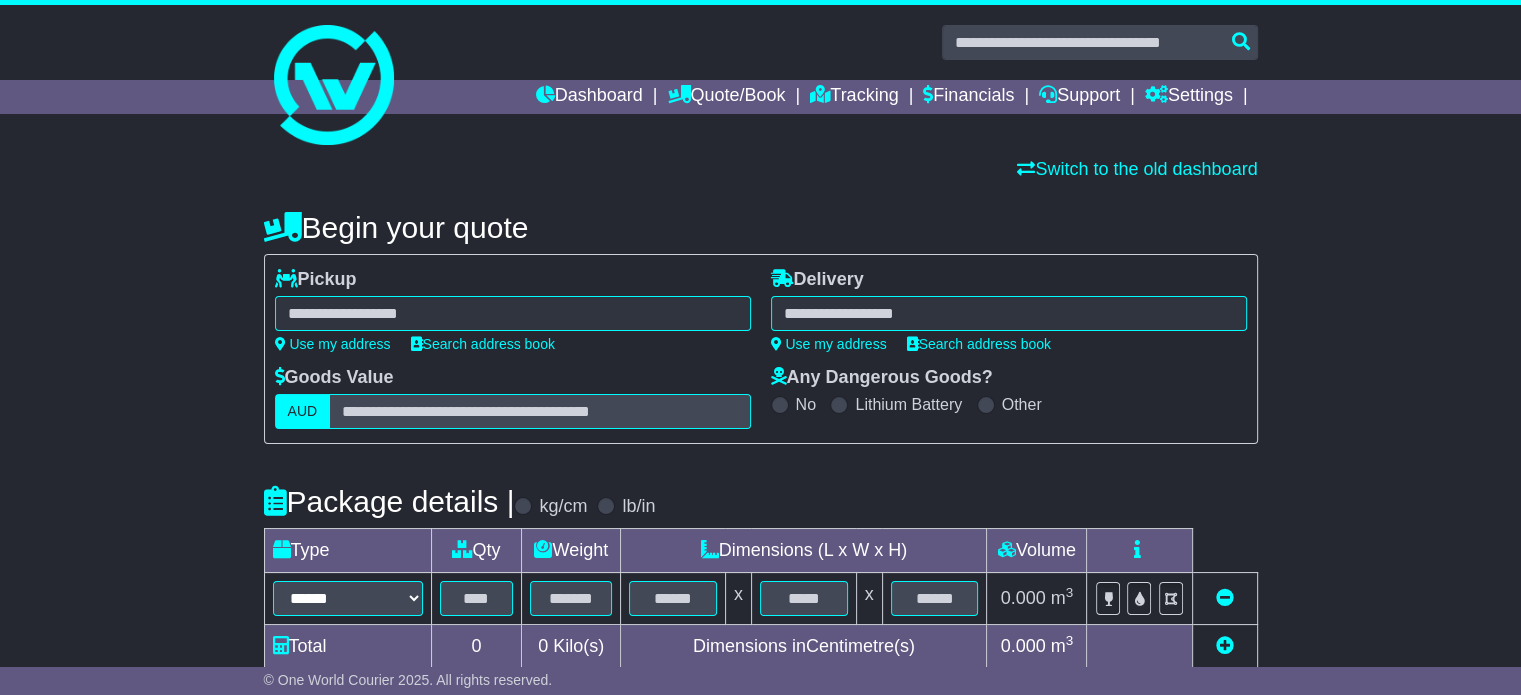click at bounding box center [513, 313] 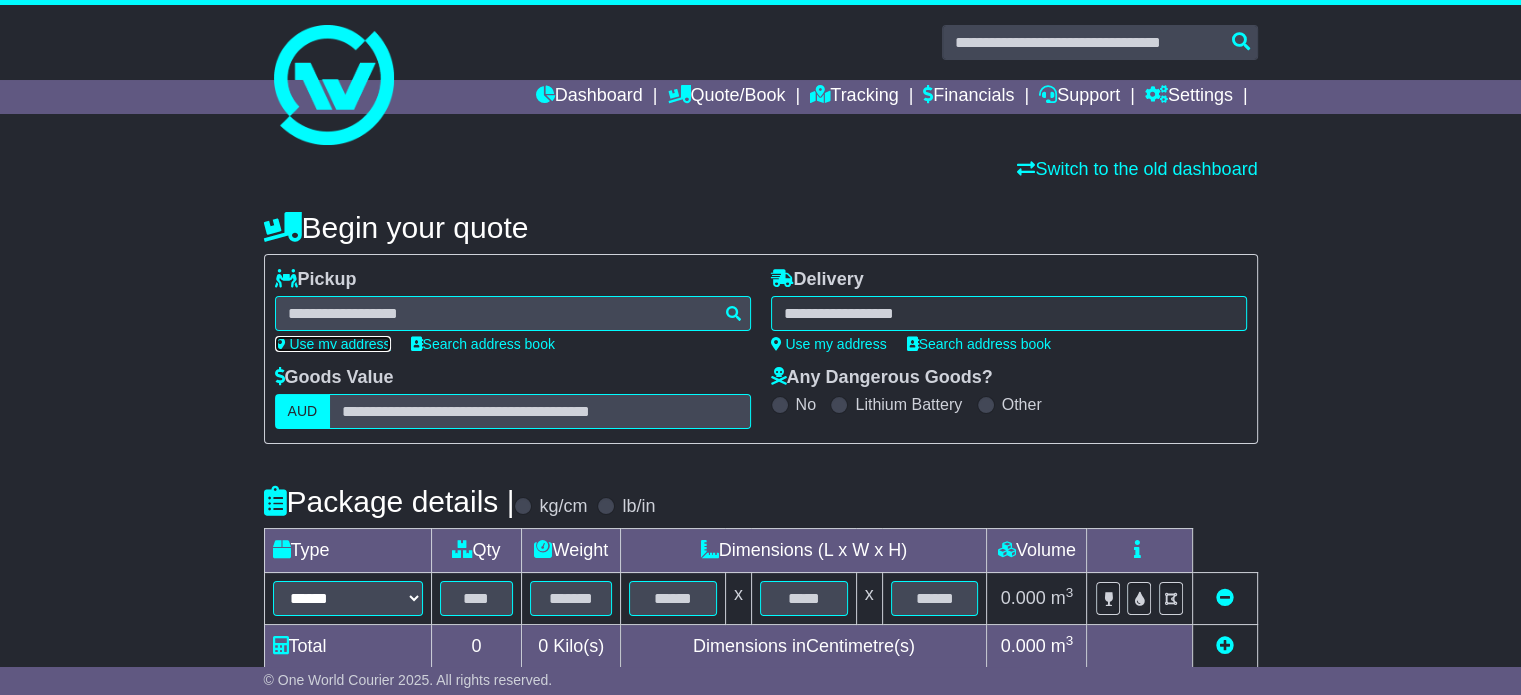 click on "Use my address" at bounding box center (333, 344) 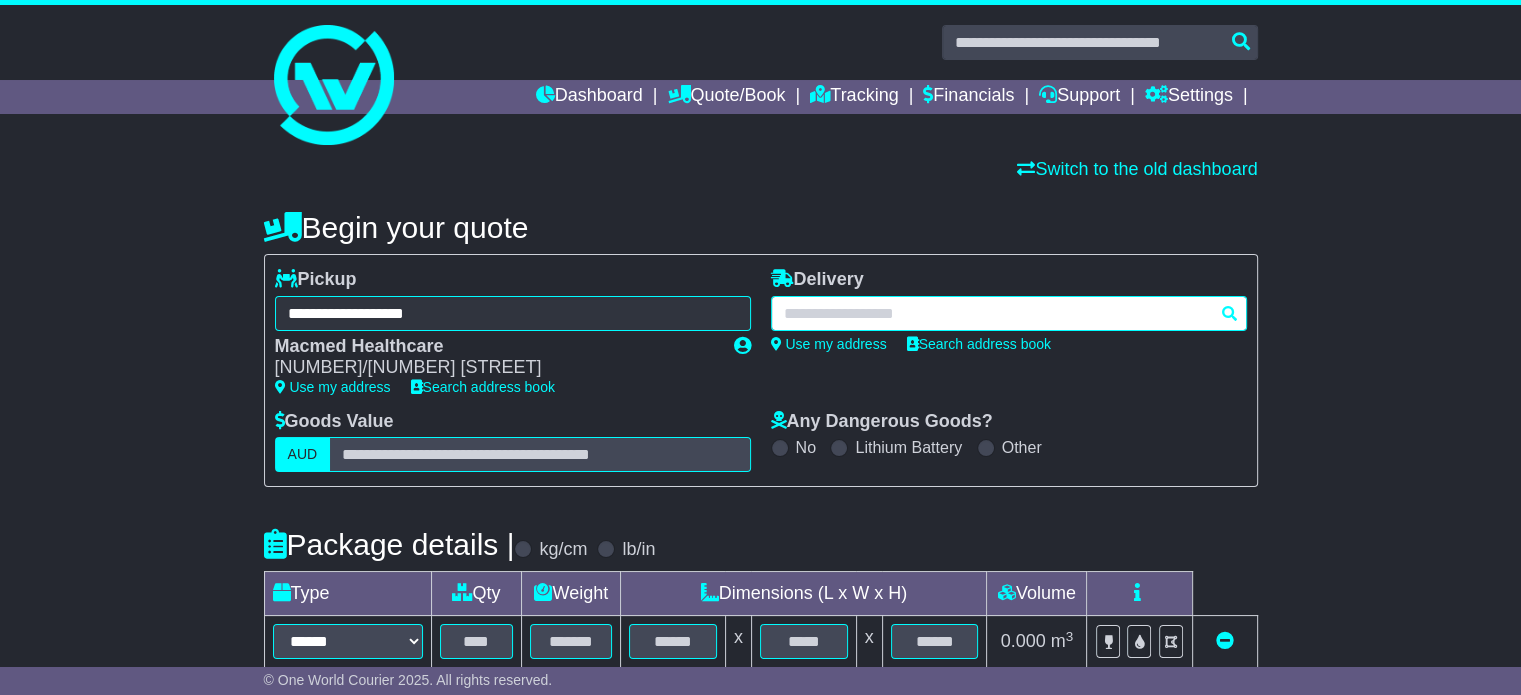 click at bounding box center (1009, 313) 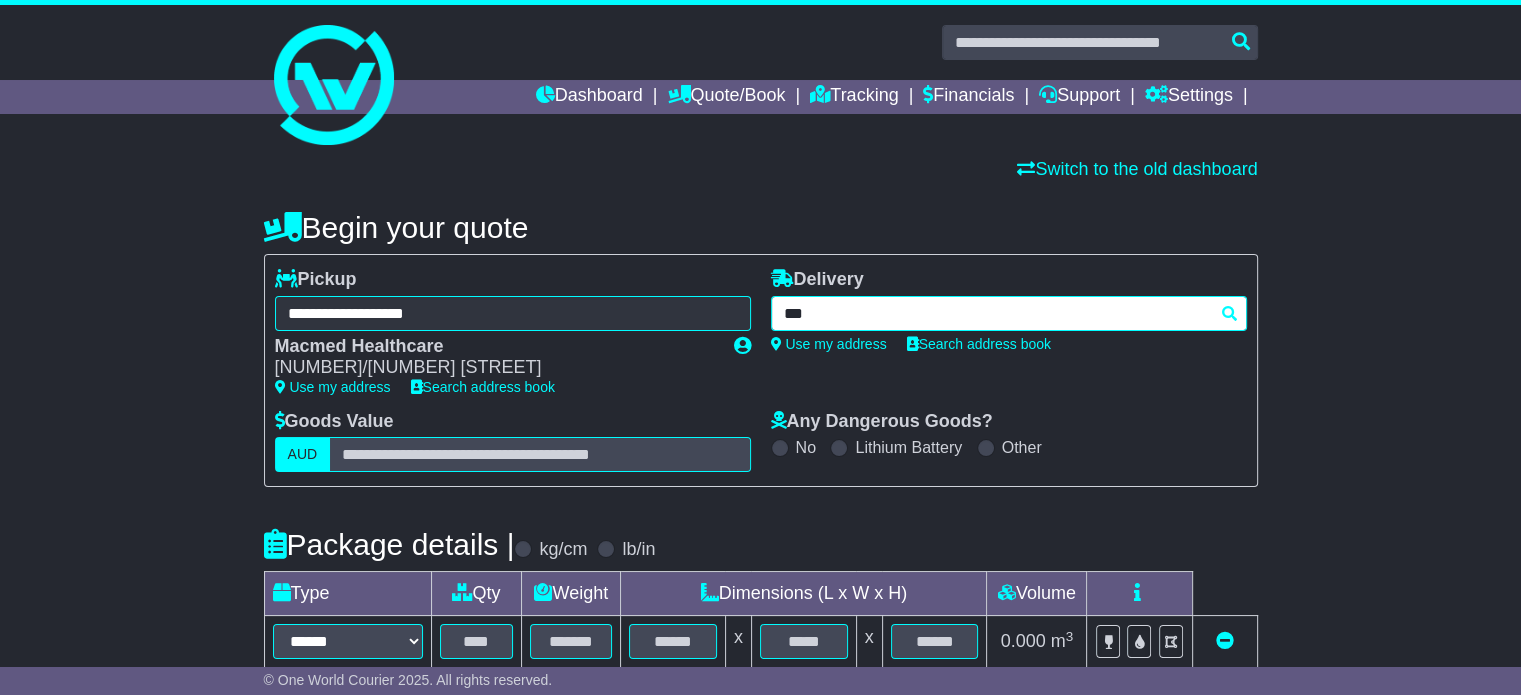 type on "****" 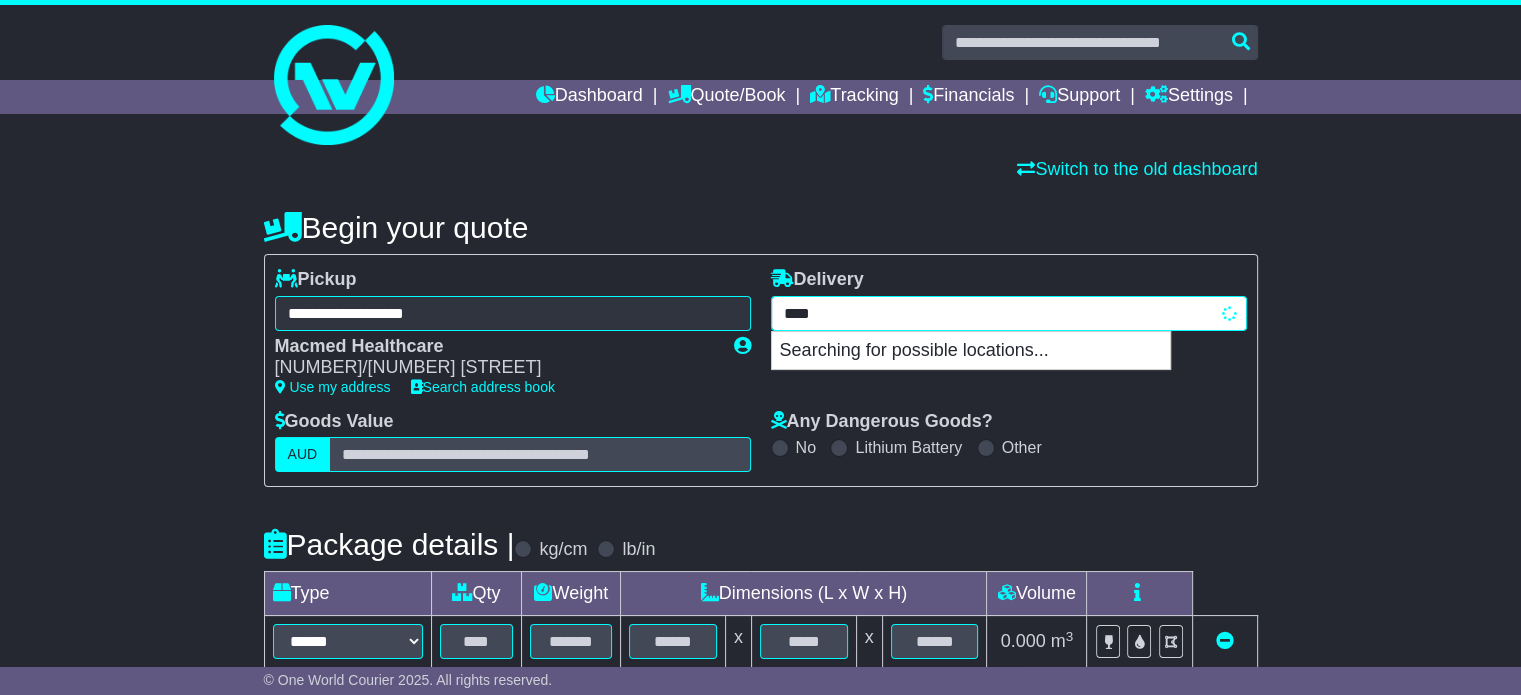 type on "**********" 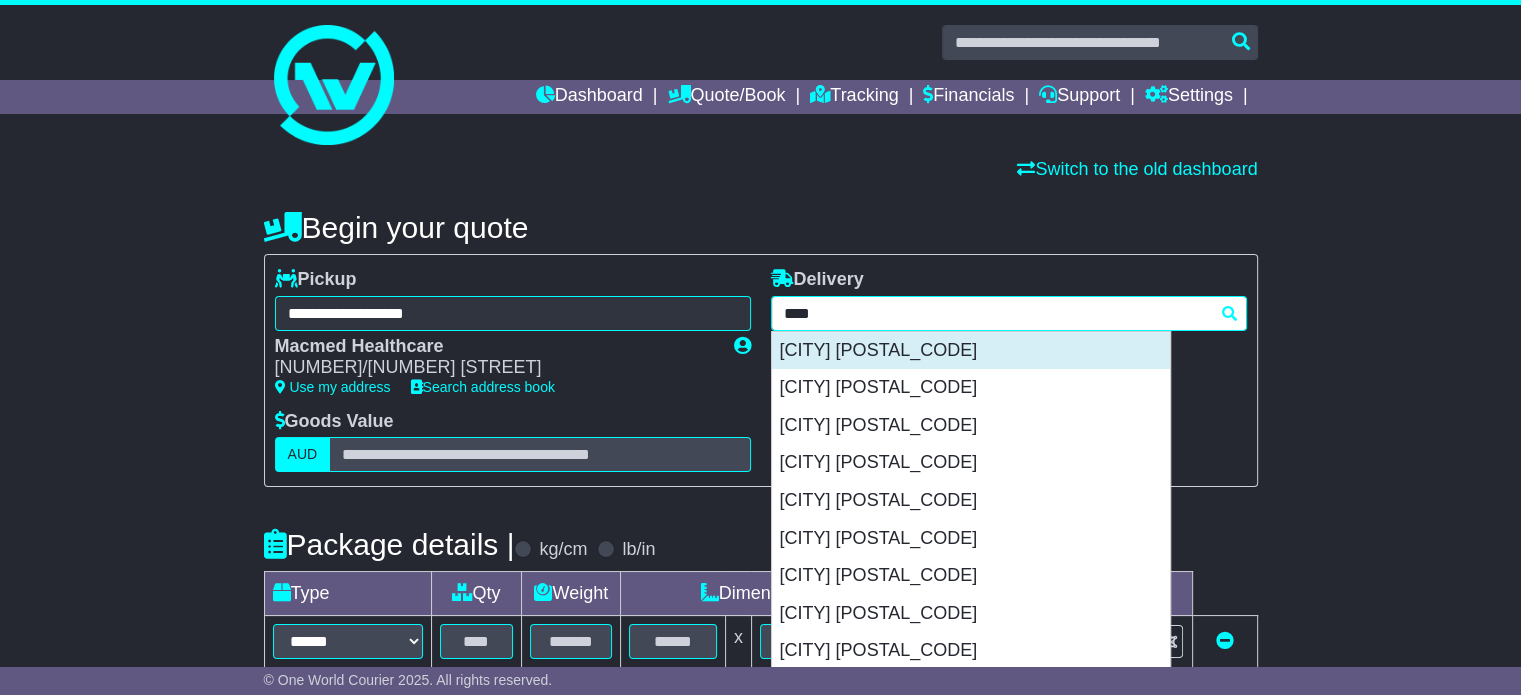 click on "CRANBOURNE 3977" at bounding box center [971, 351] 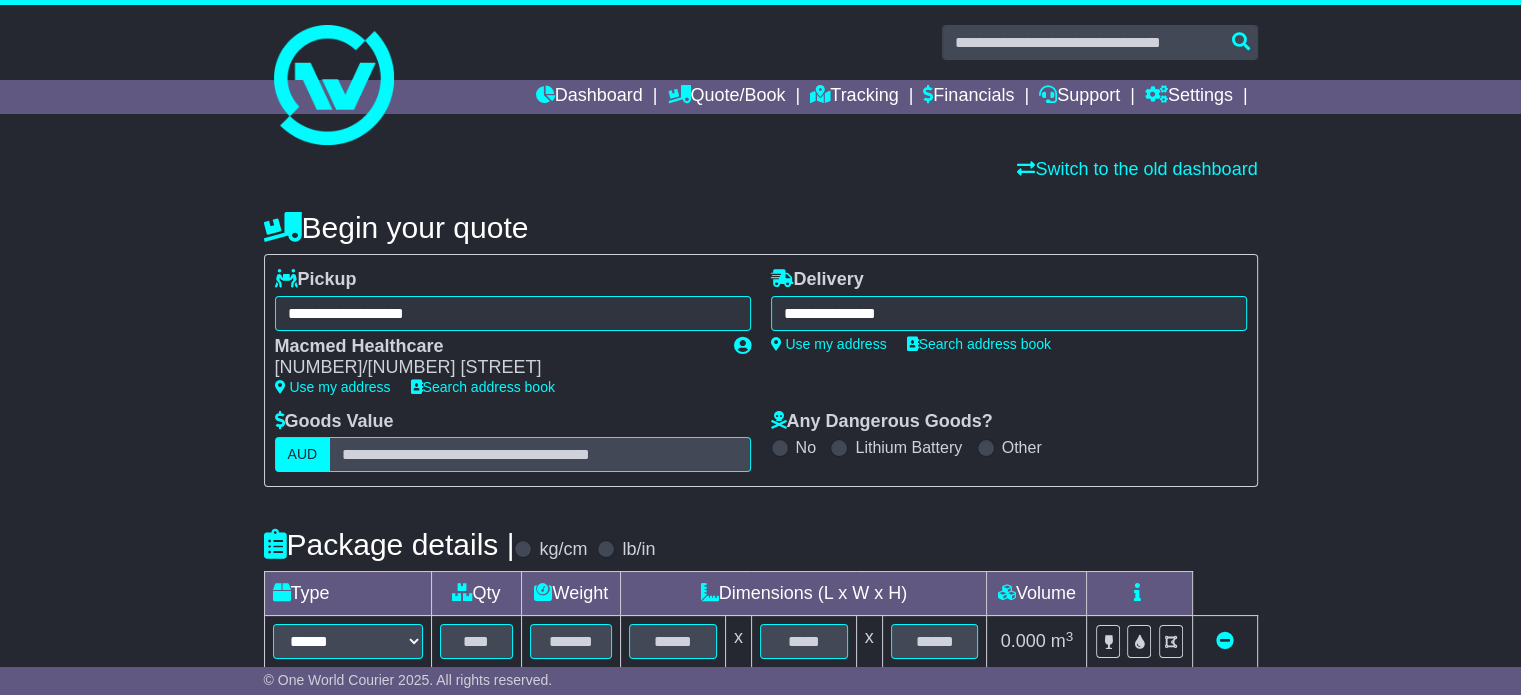 type on "**********" 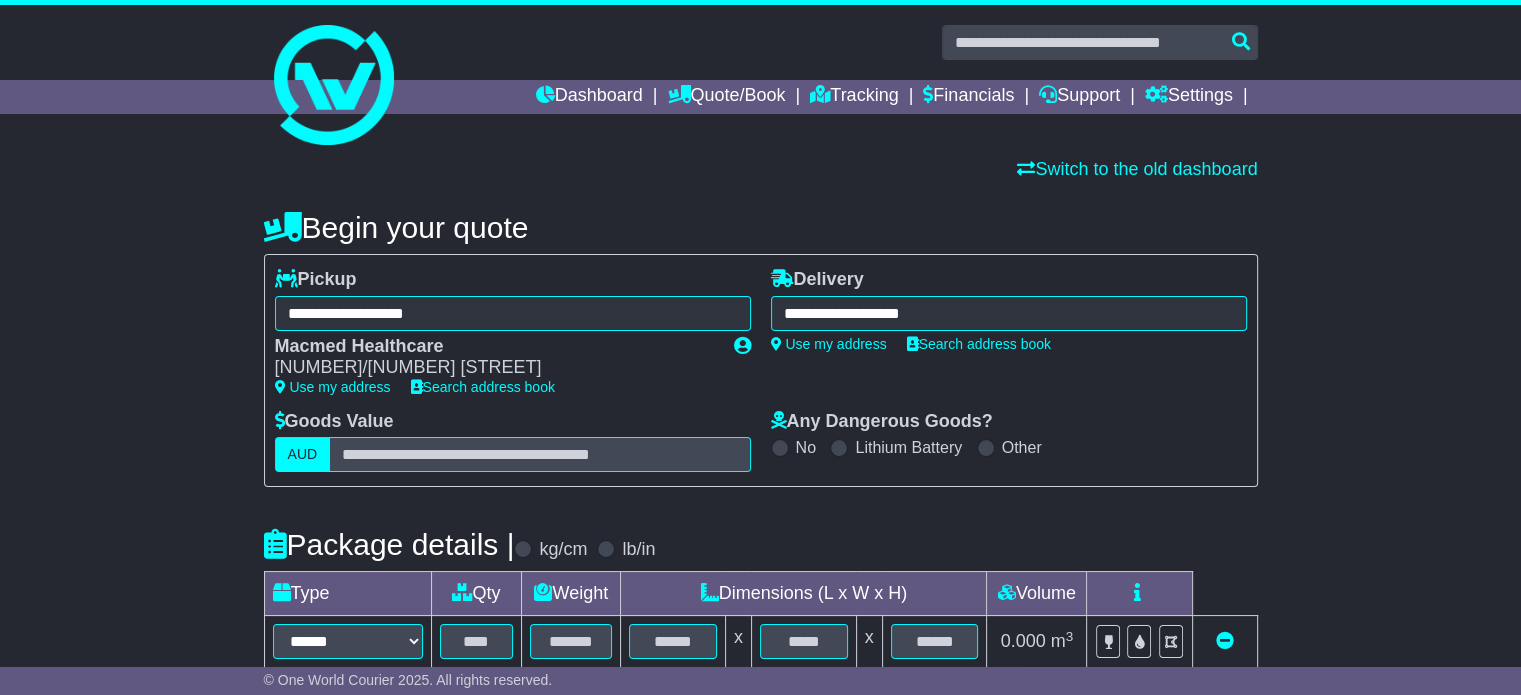 scroll, scrollTop: 200, scrollLeft: 0, axis: vertical 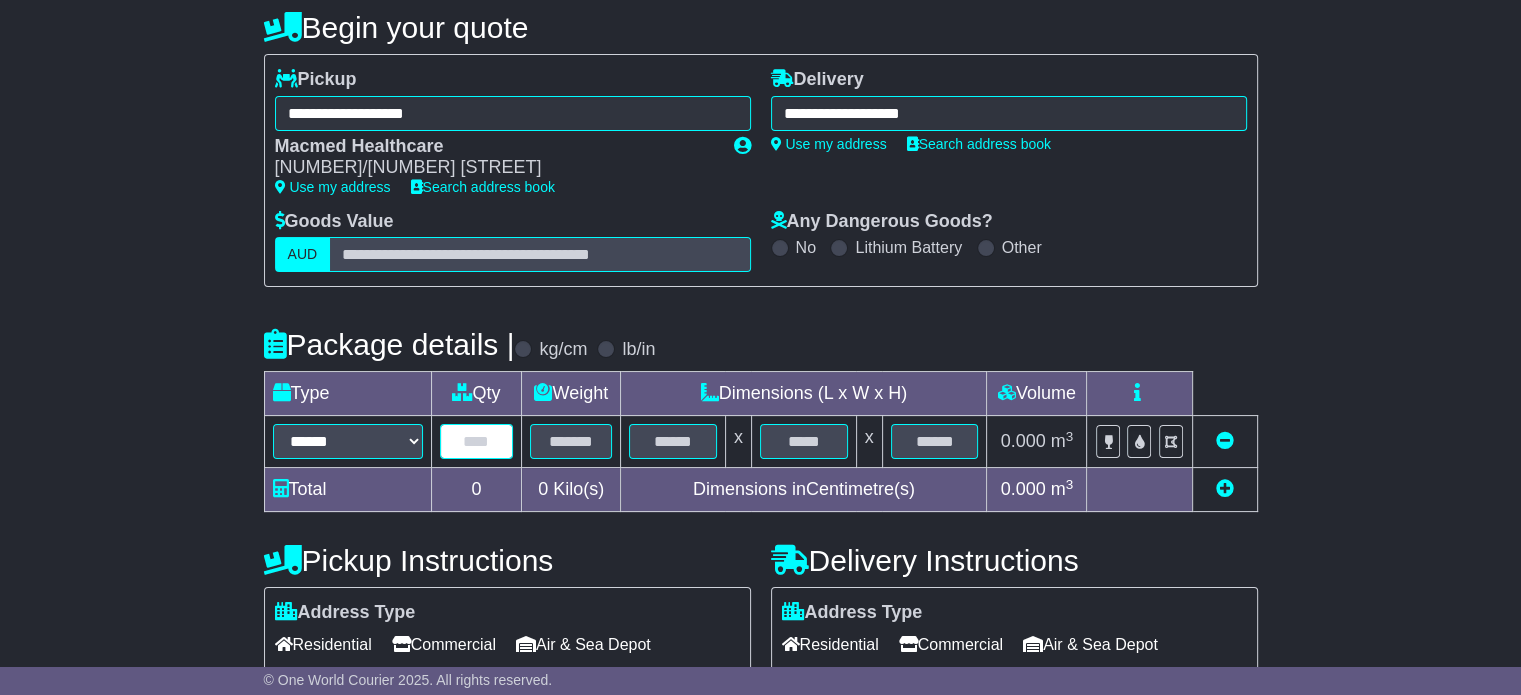 click at bounding box center [477, 441] 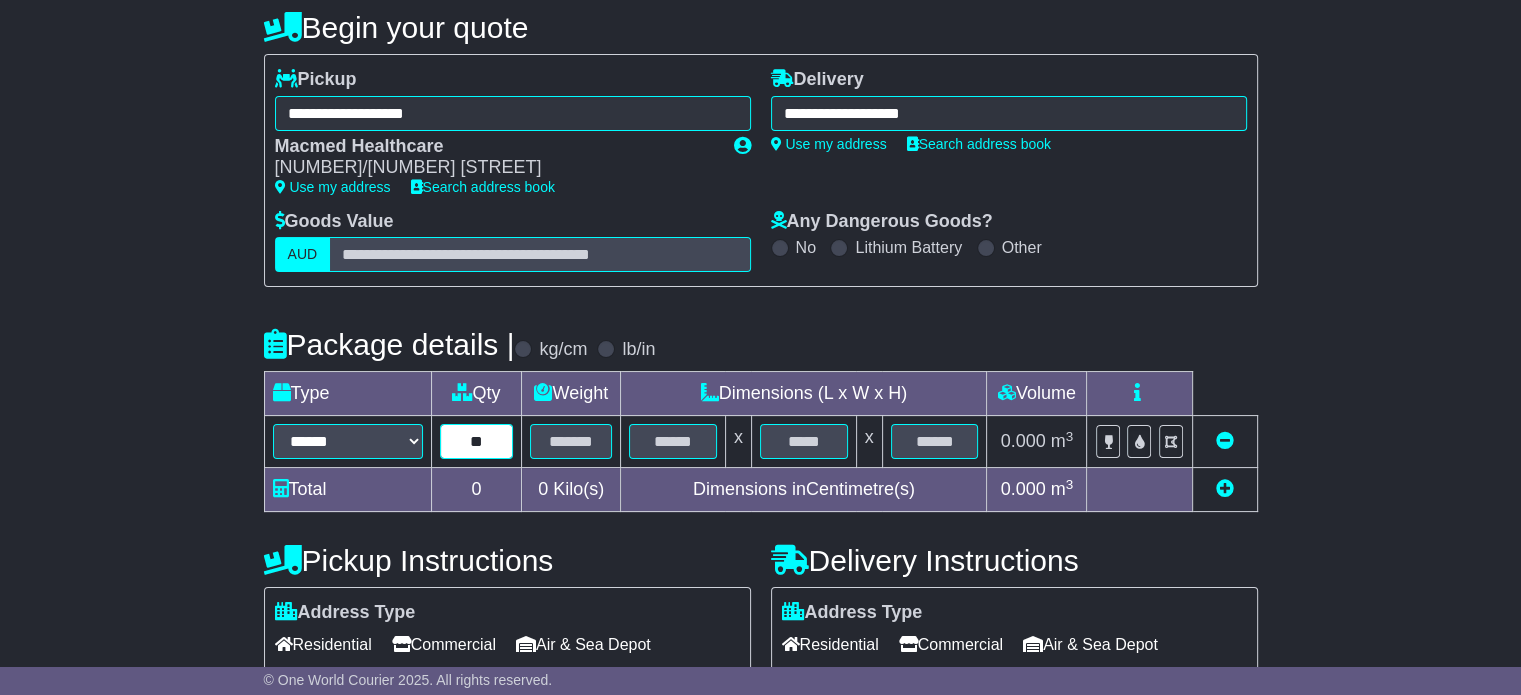 type on "**" 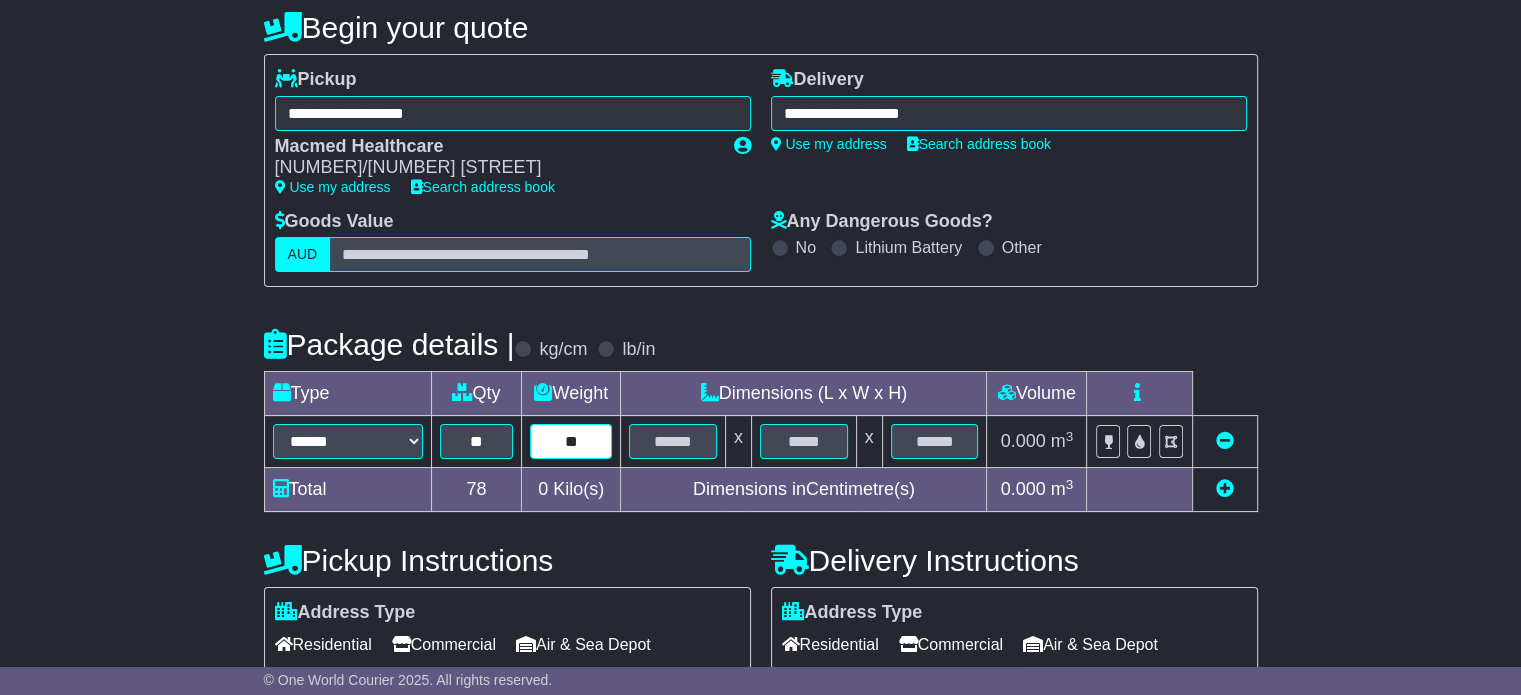 type on "**" 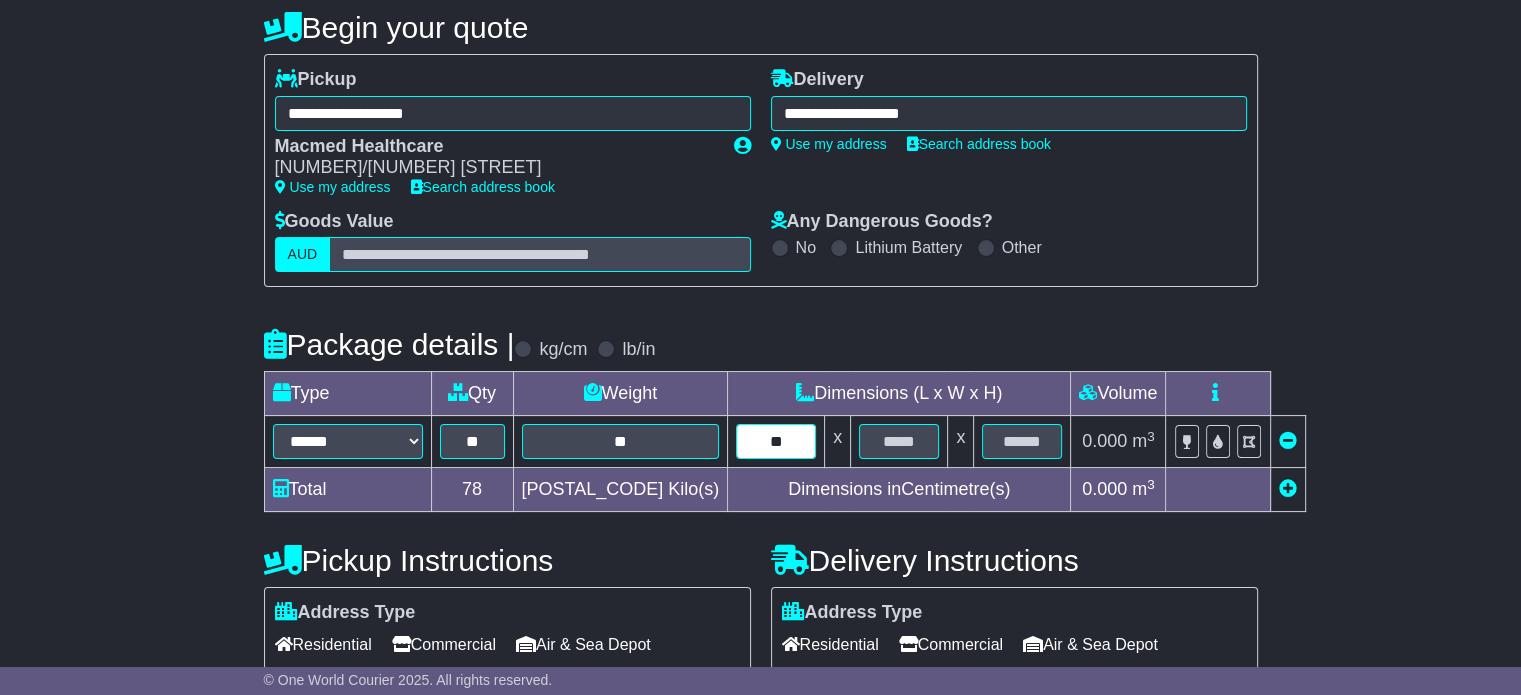 type on "**" 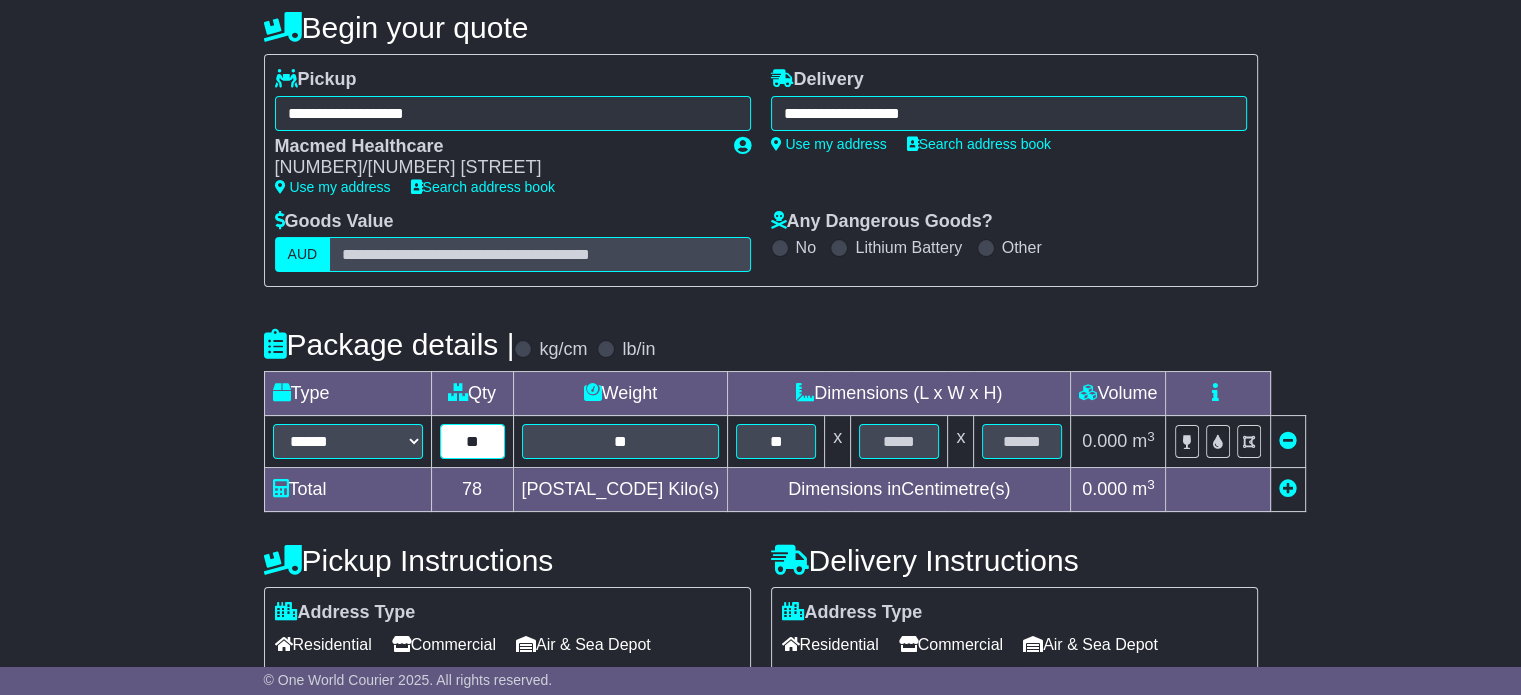 drag, startPoint x: 480, startPoint y: 435, endPoint x: 307, endPoint y: 442, distance: 173.14156 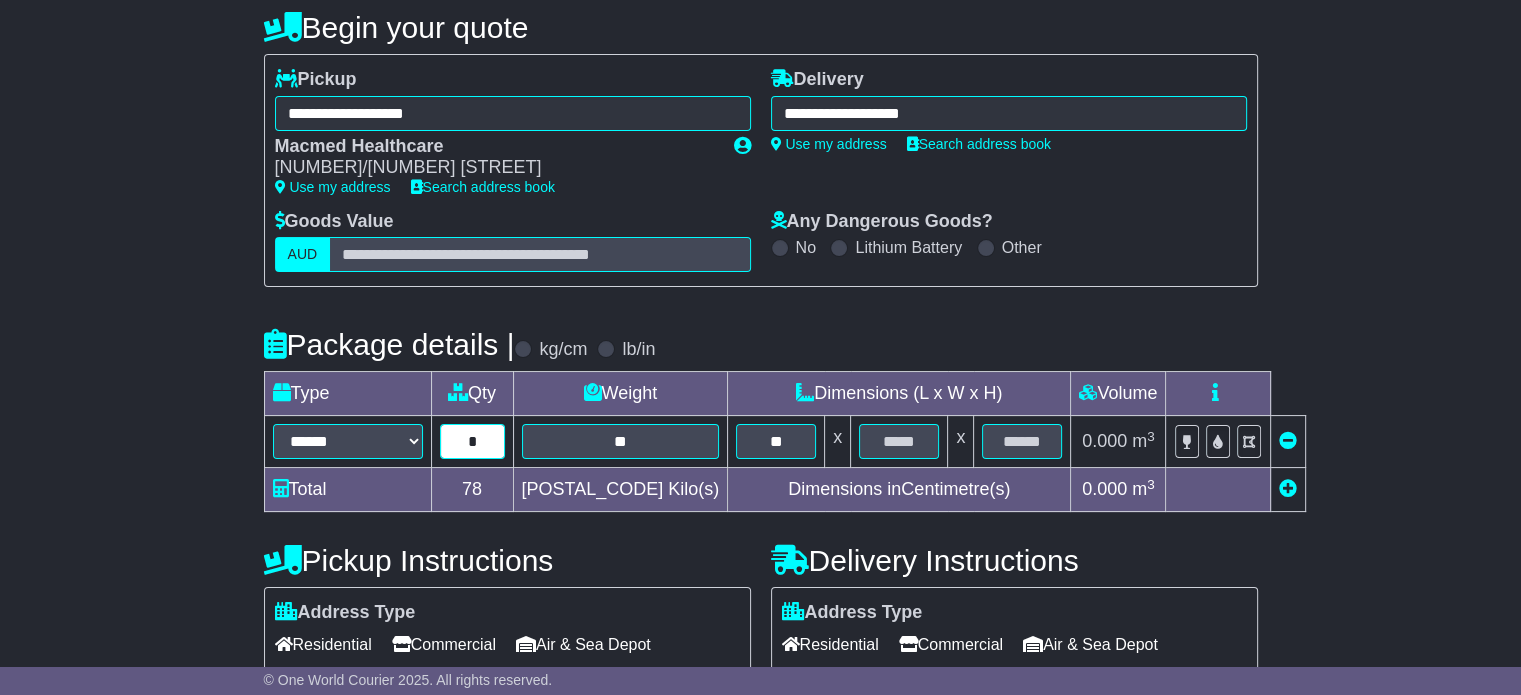 type on "*" 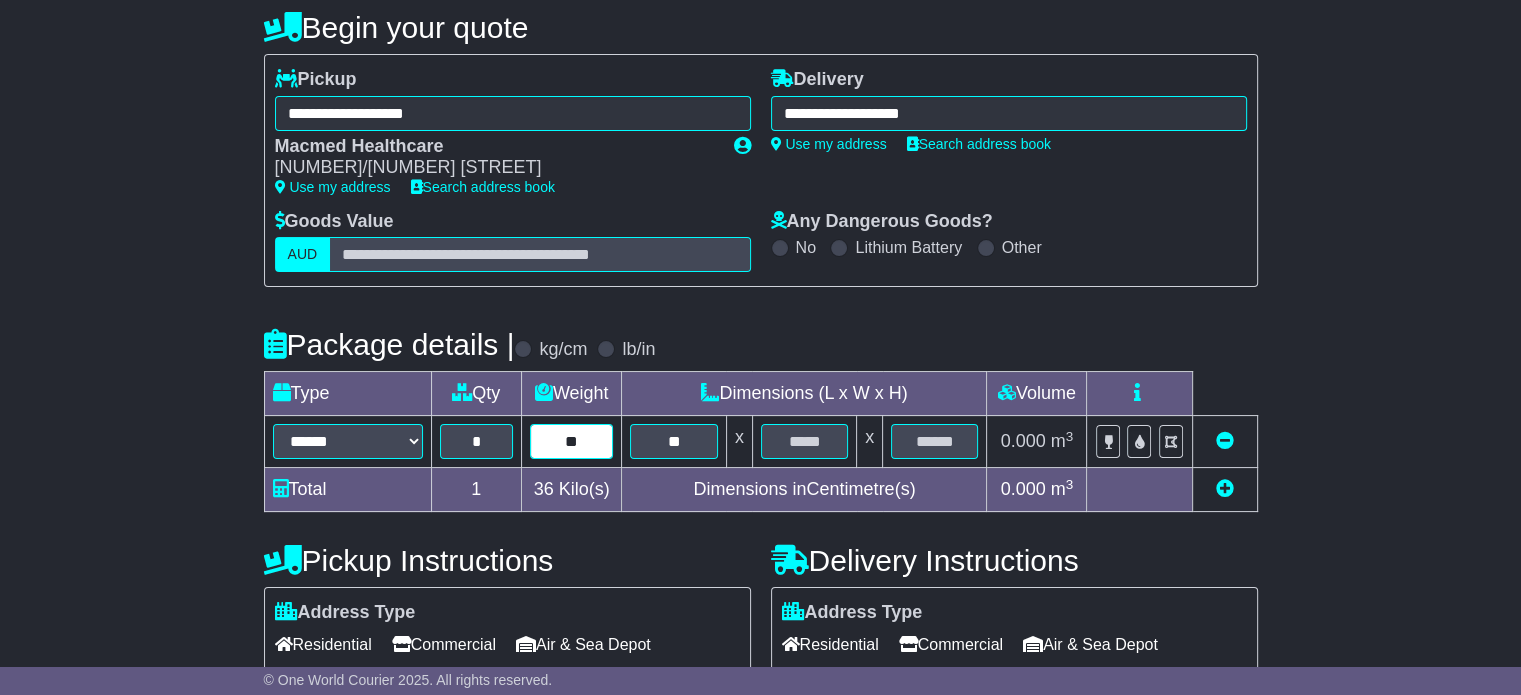 type on "**" 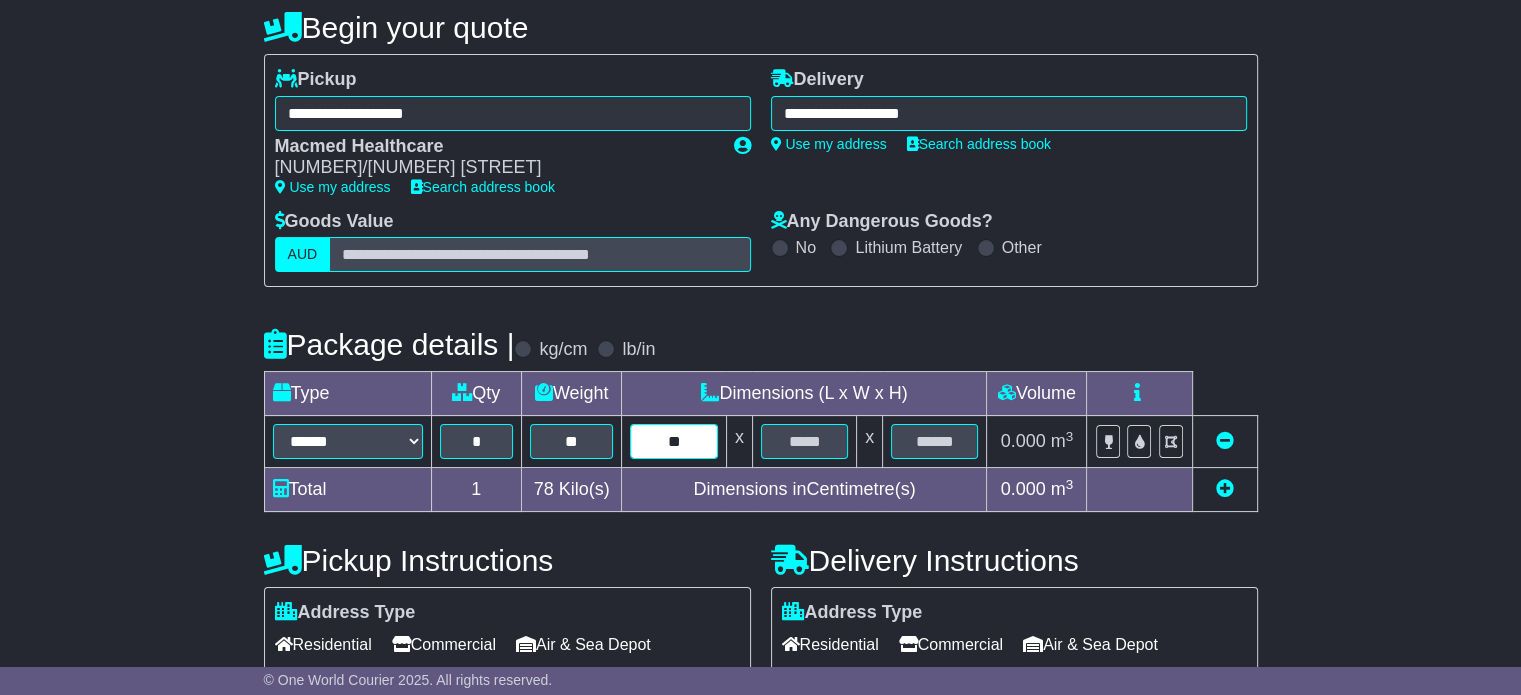 type on "**" 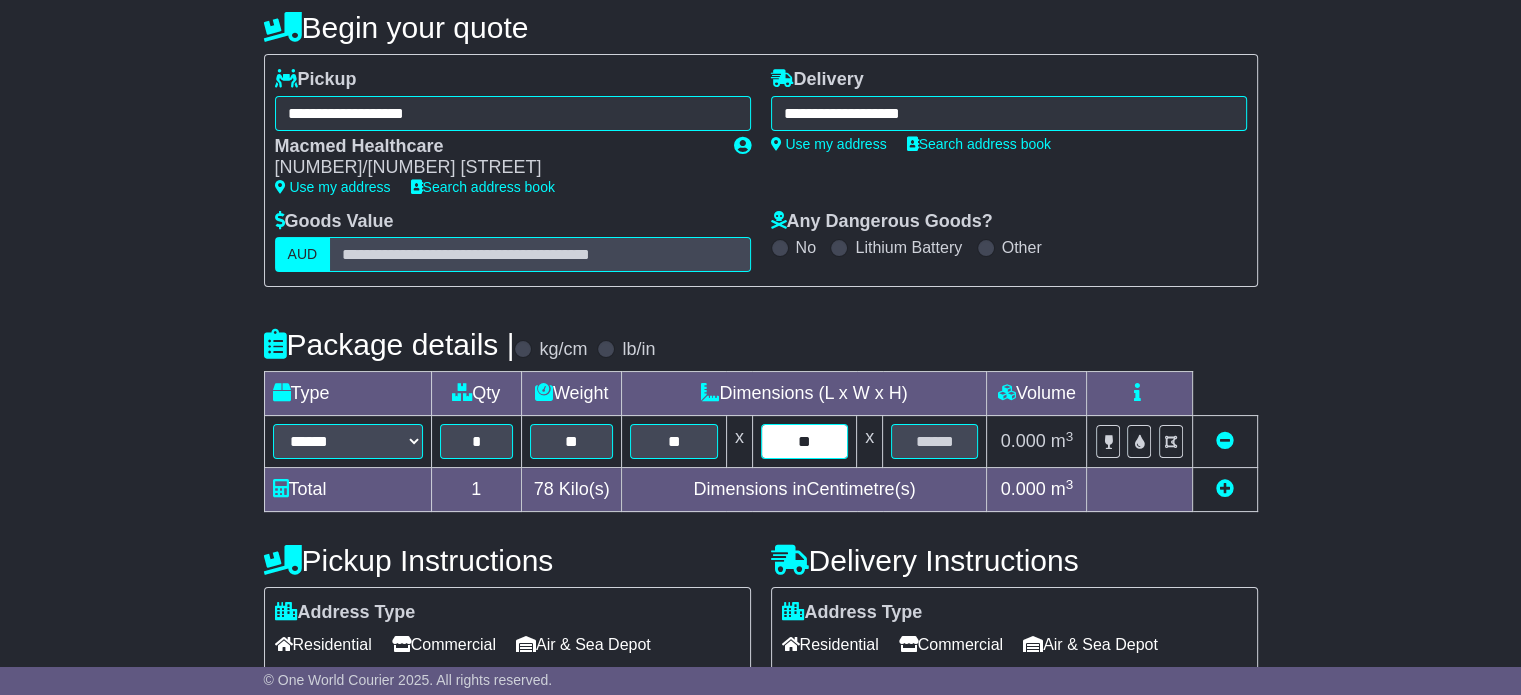 type on "**" 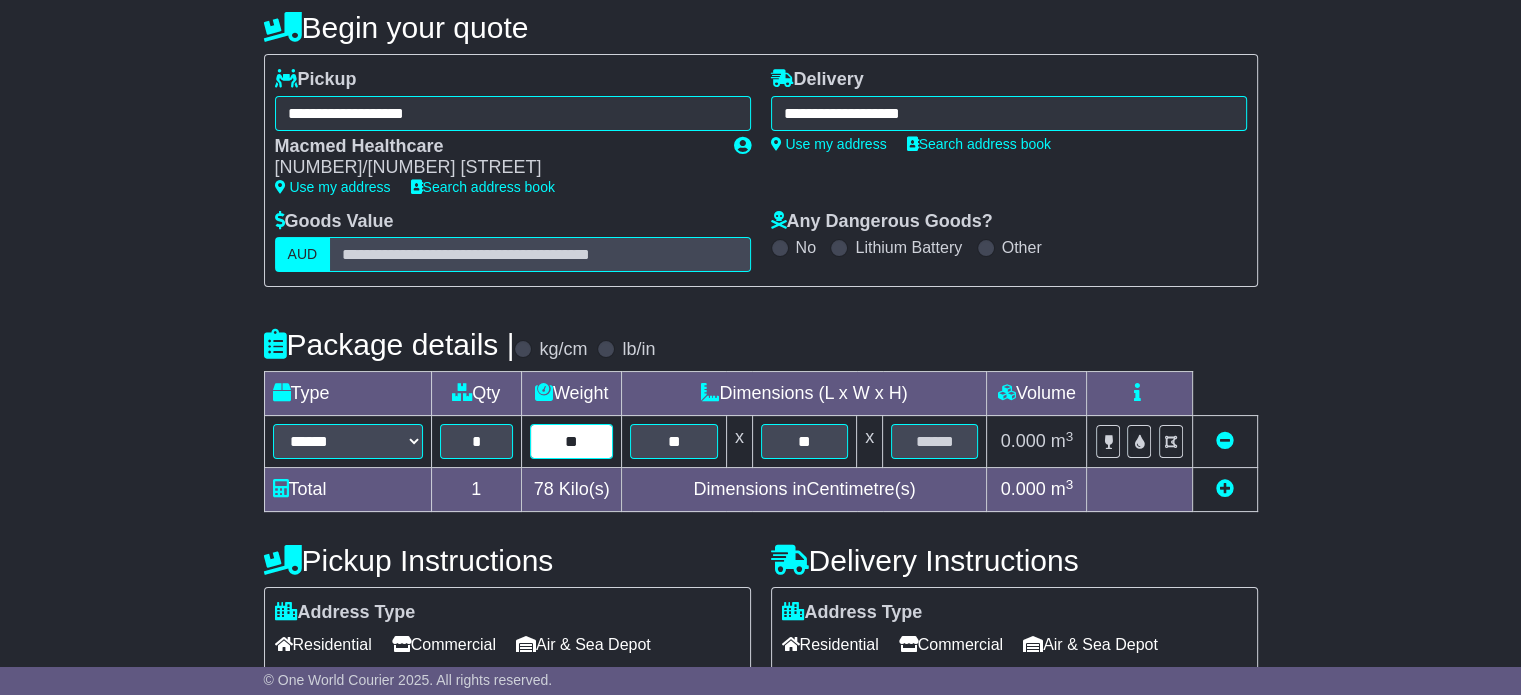 drag, startPoint x: 581, startPoint y: 438, endPoint x: 485, endPoint y: 483, distance: 106.02358 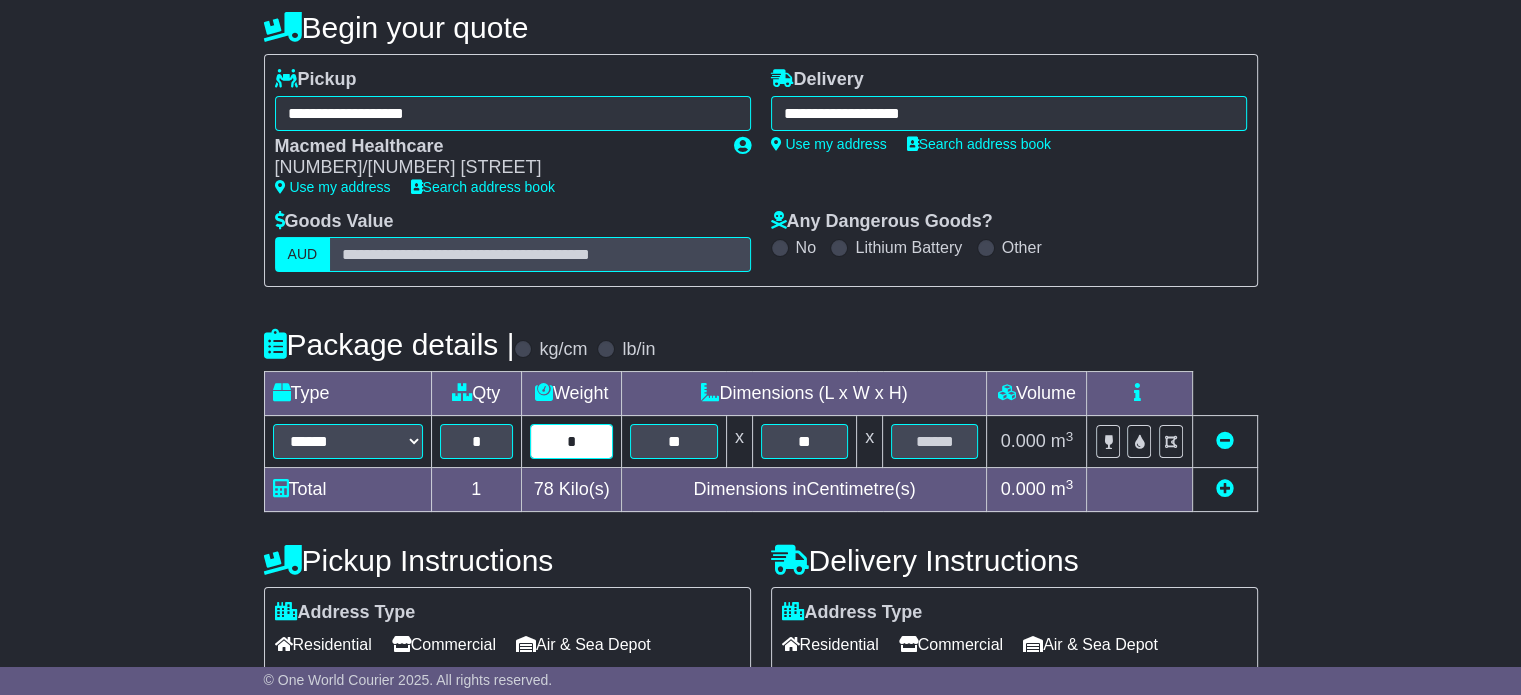 type on "*" 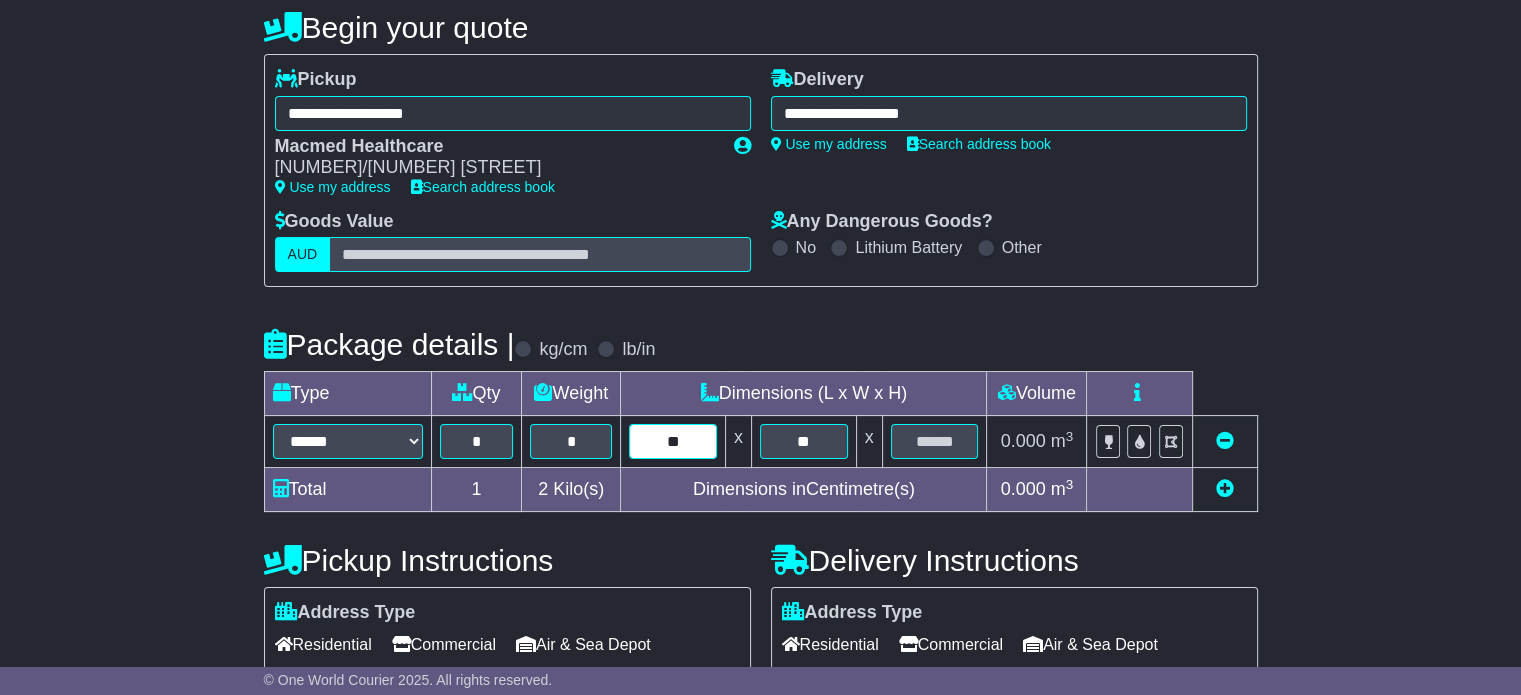 type on "**" 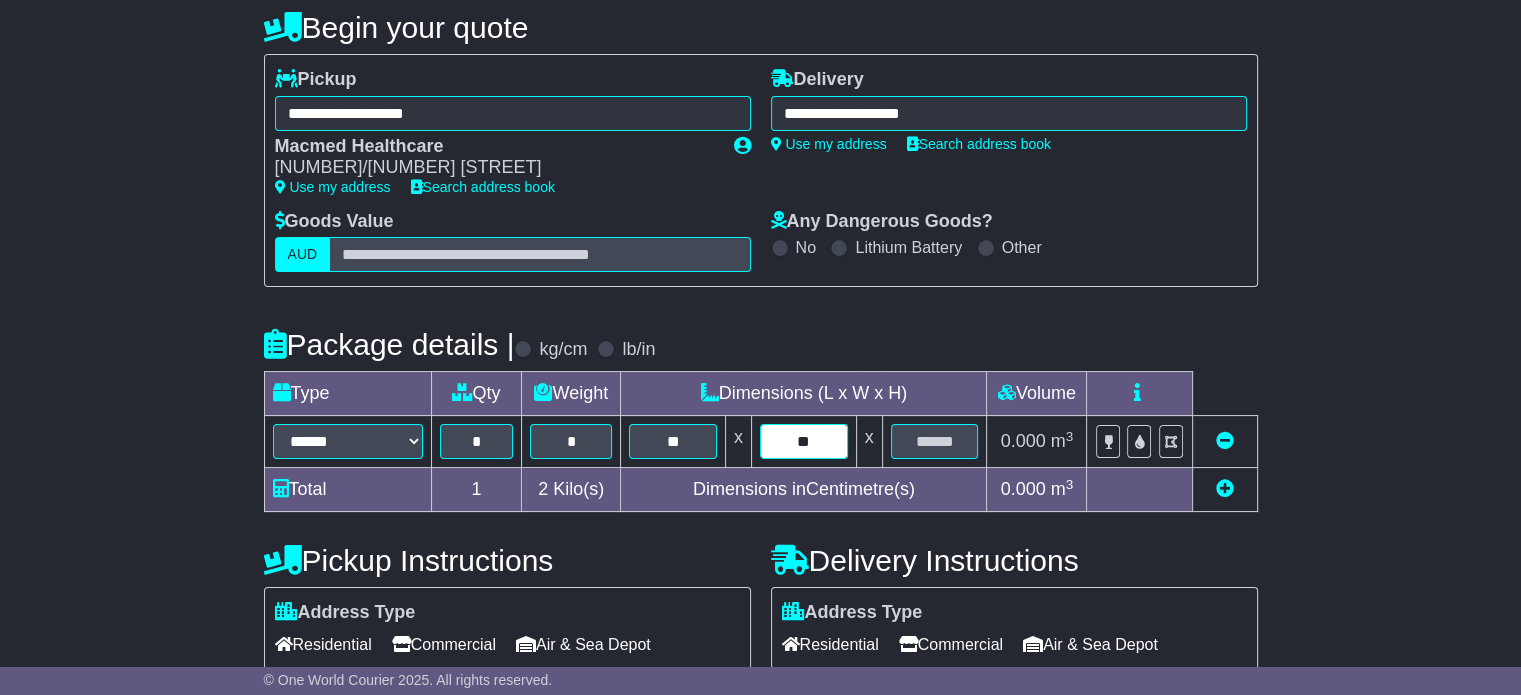 type on "**" 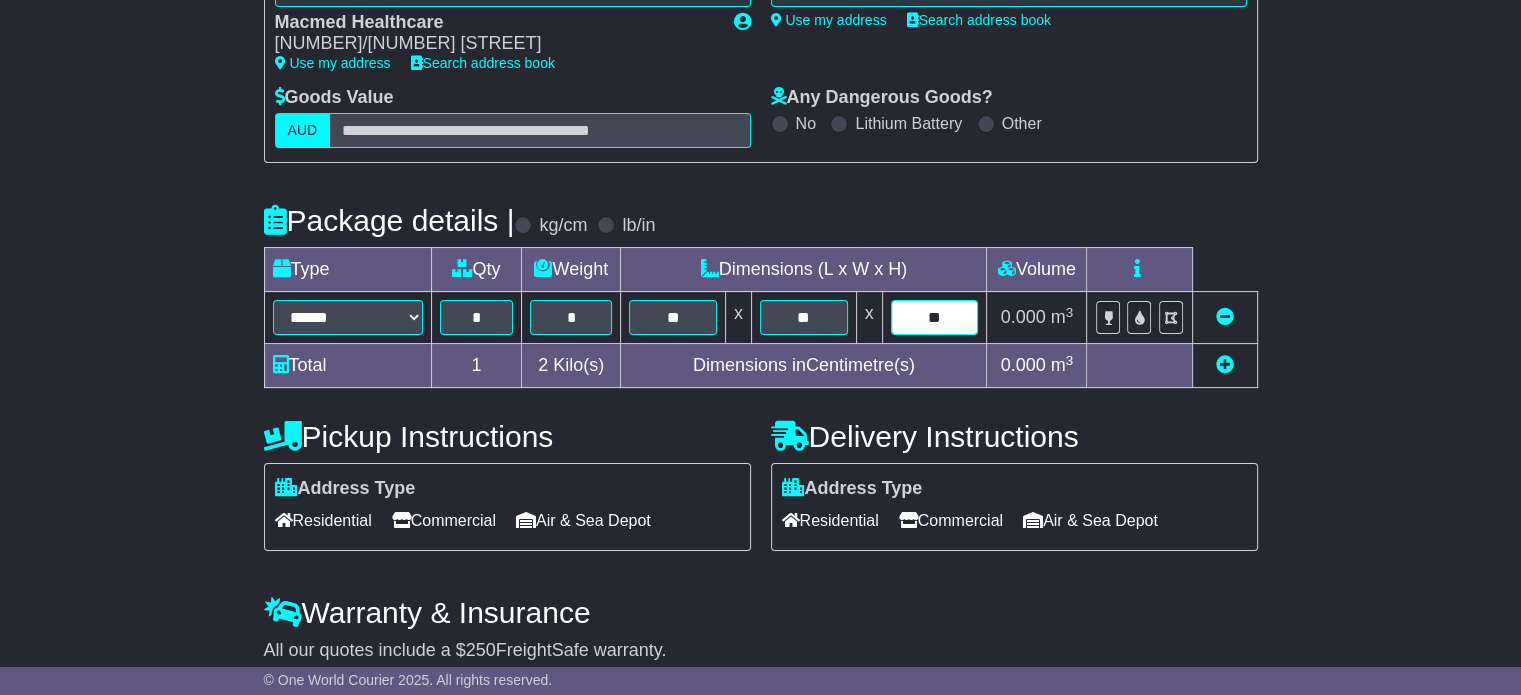 scroll, scrollTop: 403, scrollLeft: 0, axis: vertical 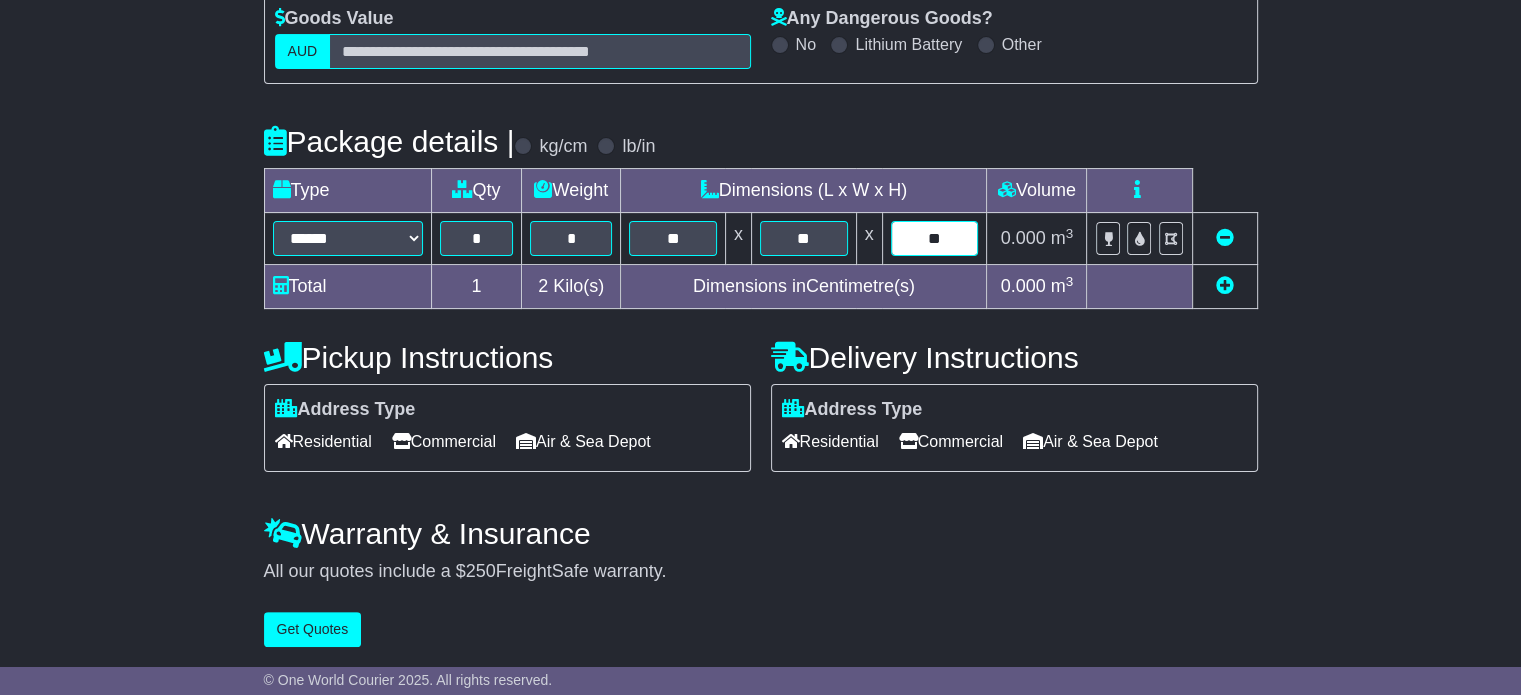 type on "**" 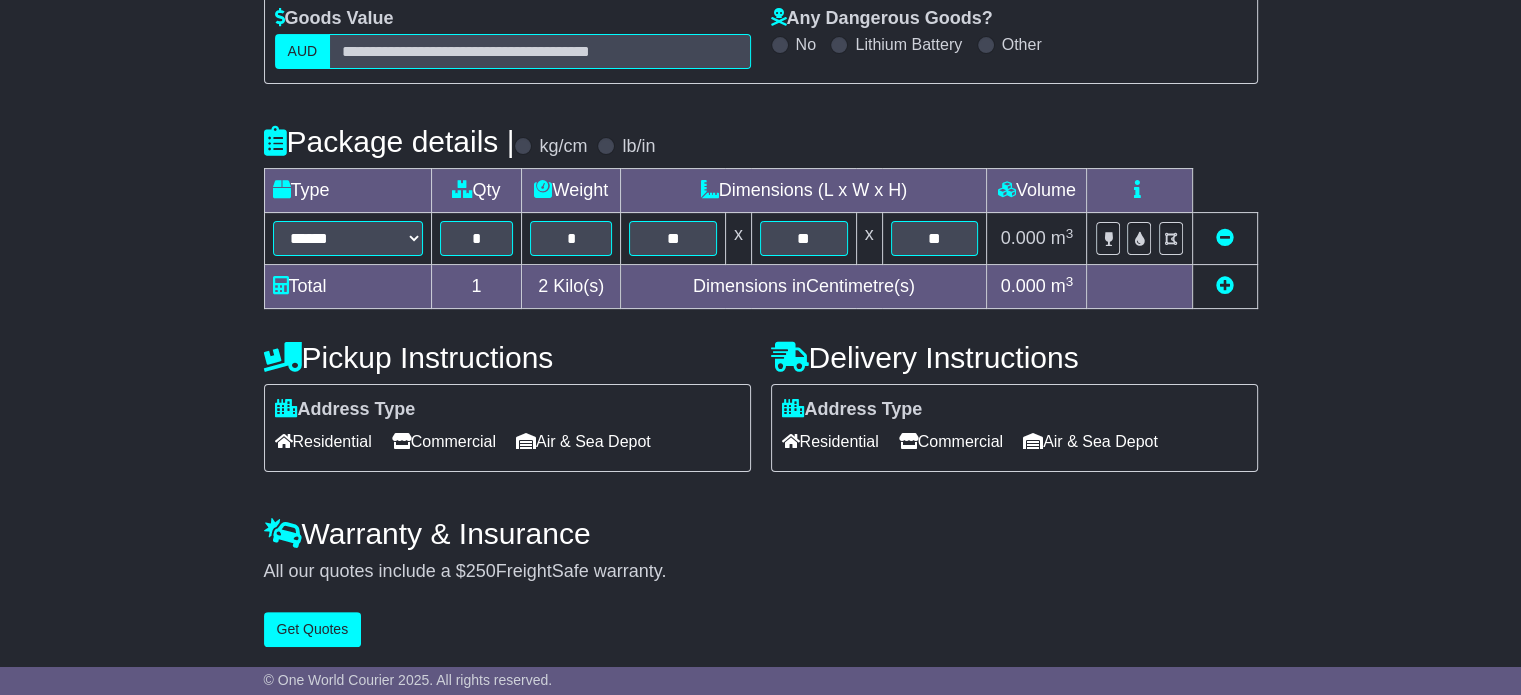 click on "Residential" at bounding box center (830, 441) 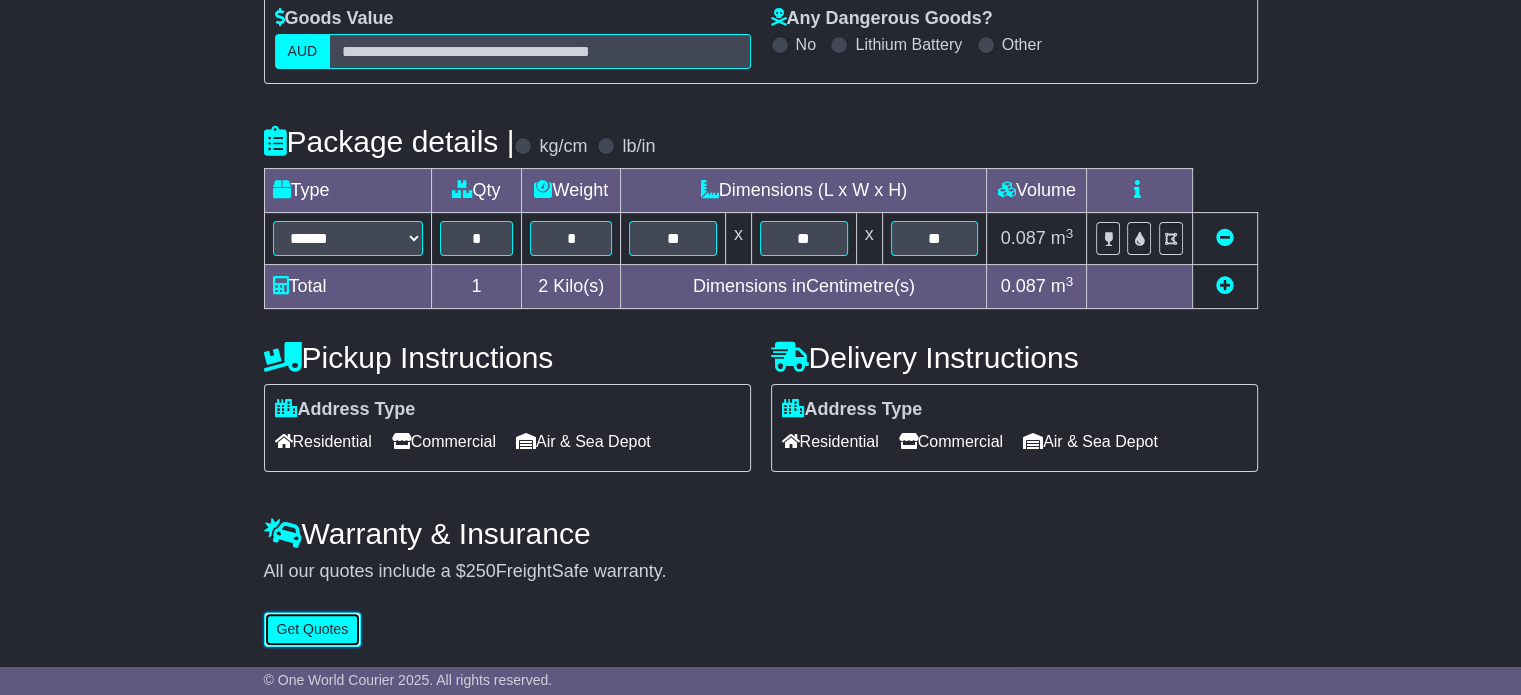 drag, startPoint x: 300, startPoint y: 617, endPoint x: 272, endPoint y: 581, distance: 45.607018 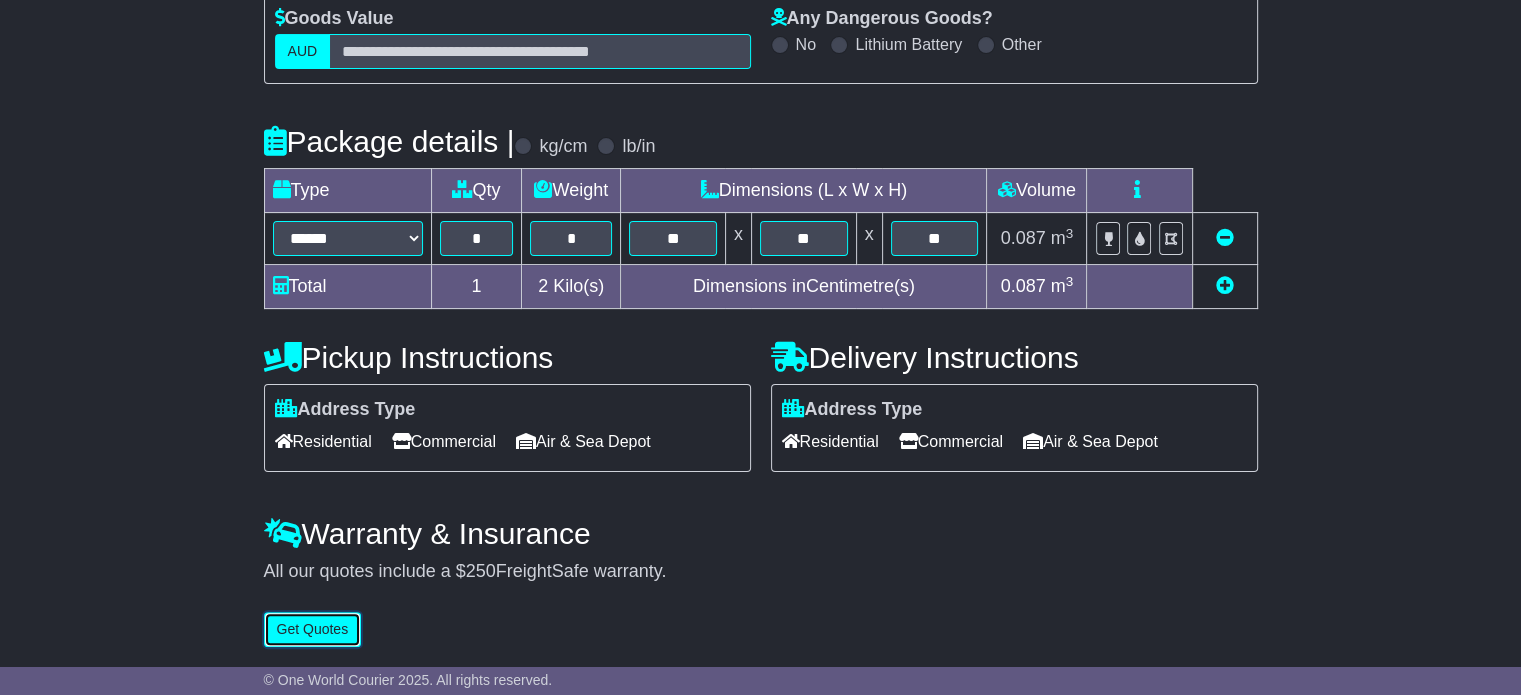 click on "Get Quotes" at bounding box center [313, 629] 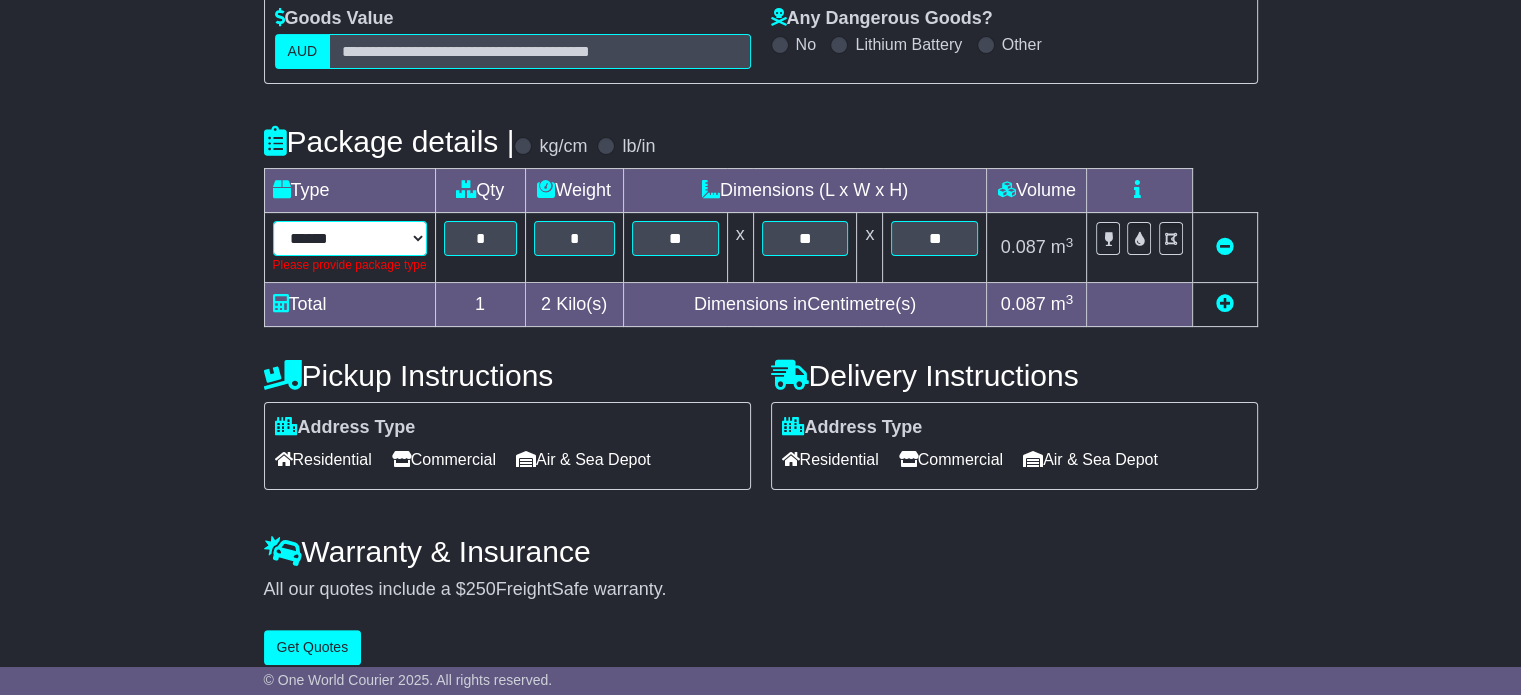 click on "****** ****** *** ******** ***** **** **** ****** *** *******" at bounding box center (350, 238) 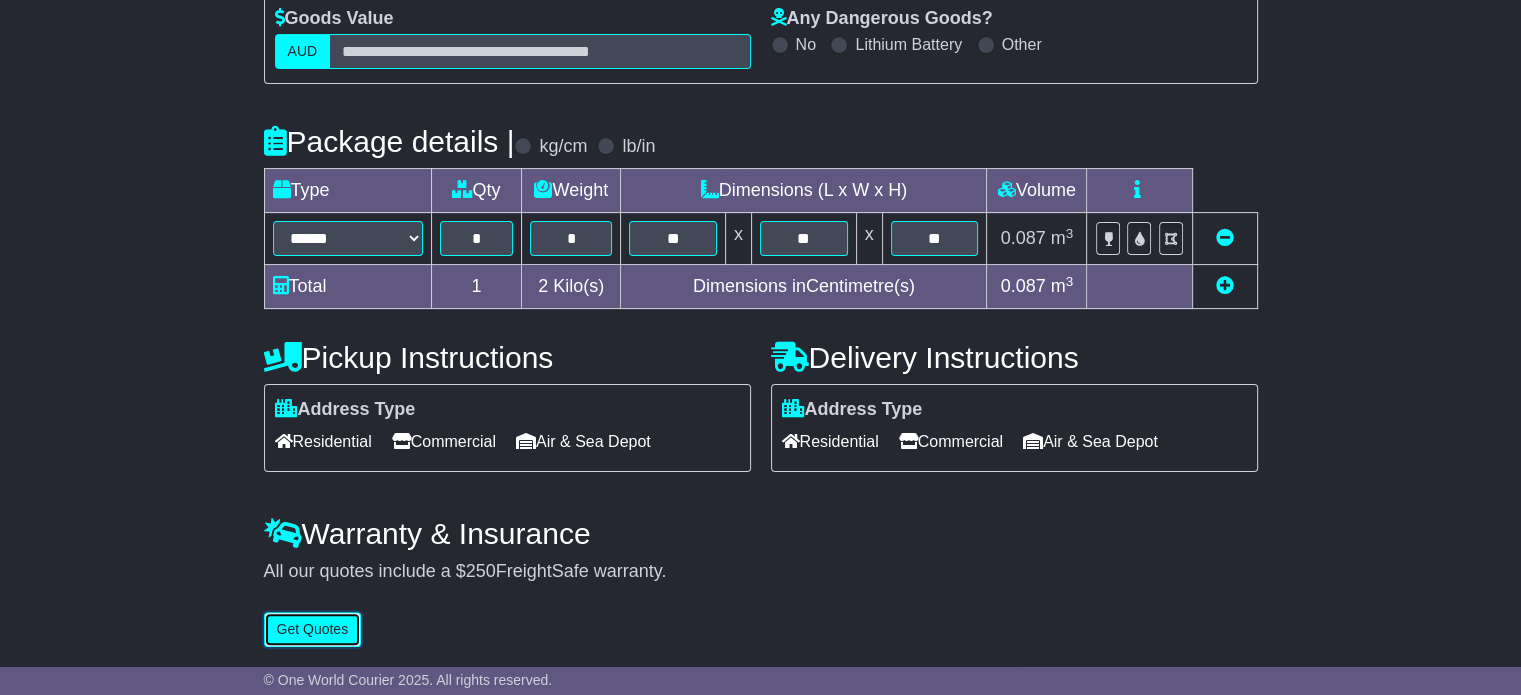 click on "Get Quotes" at bounding box center [313, 629] 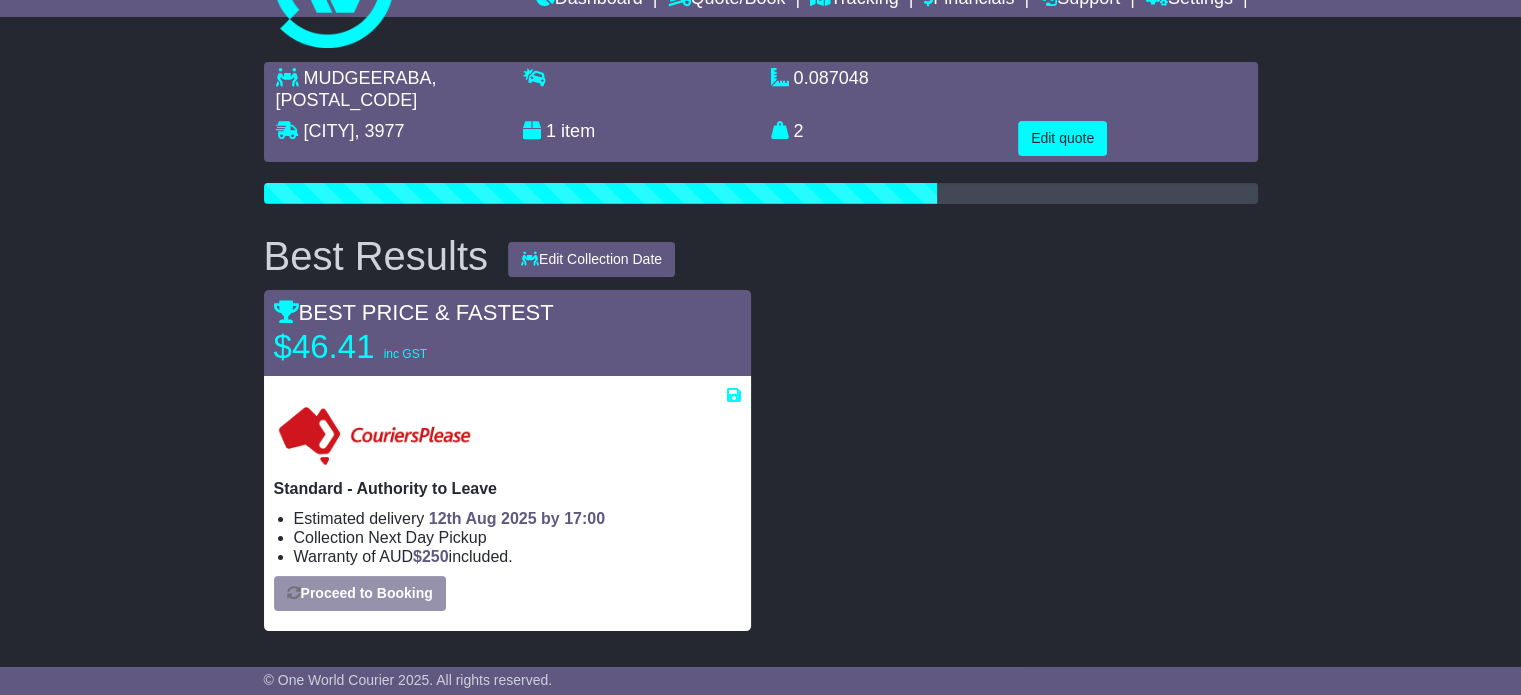 scroll, scrollTop: 100, scrollLeft: 0, axis: vertical 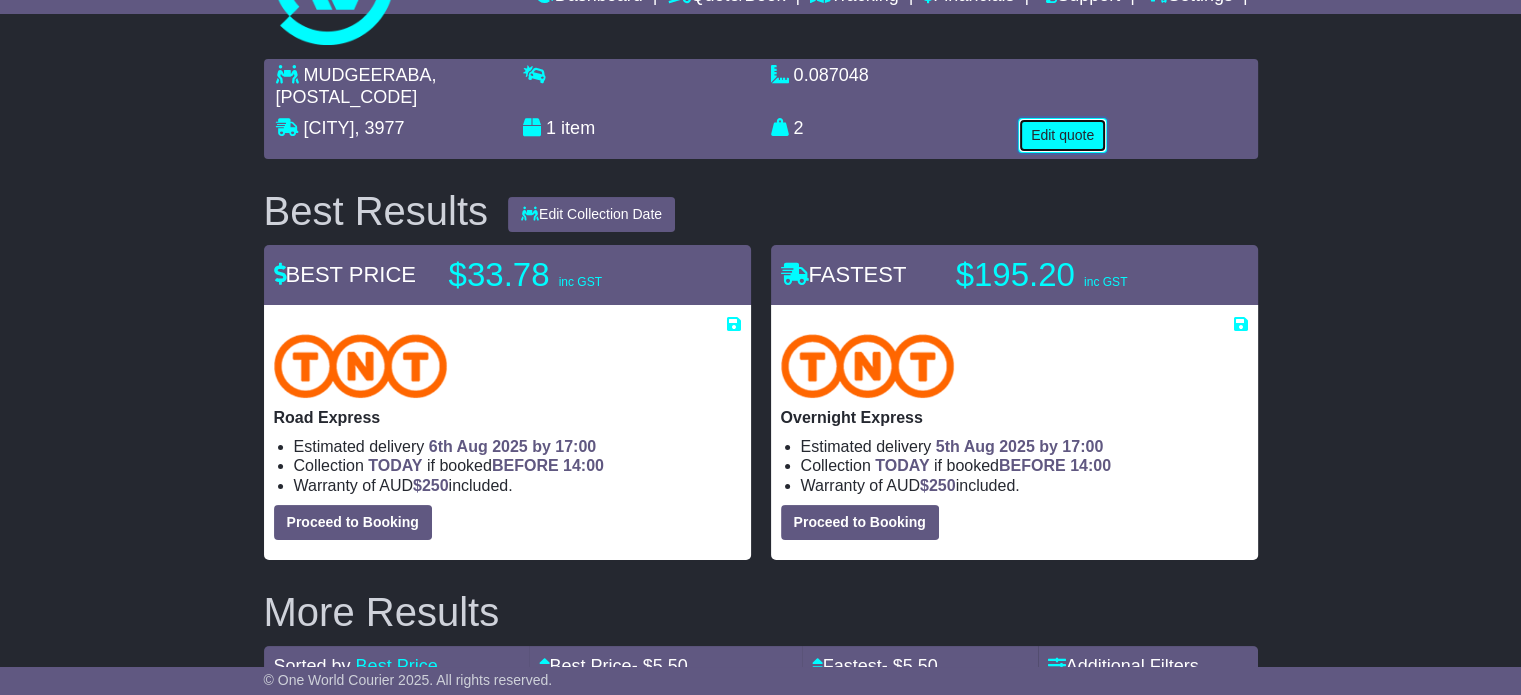 click on "Edit quote" at bounding box center [1062, 135] 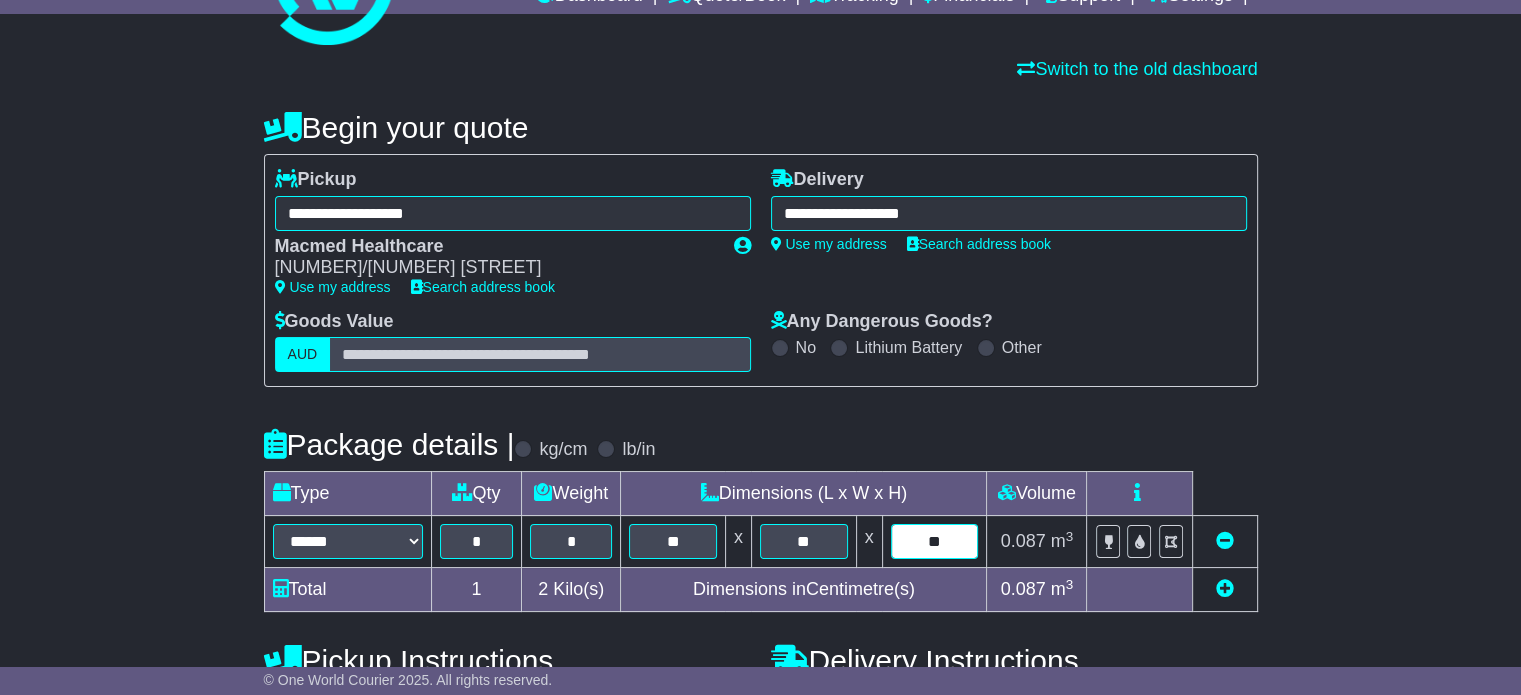 drag, startPoint x: 958, startPoint y: 544, endPoint x: 738, endPoint y: 466, distance: 233.41808 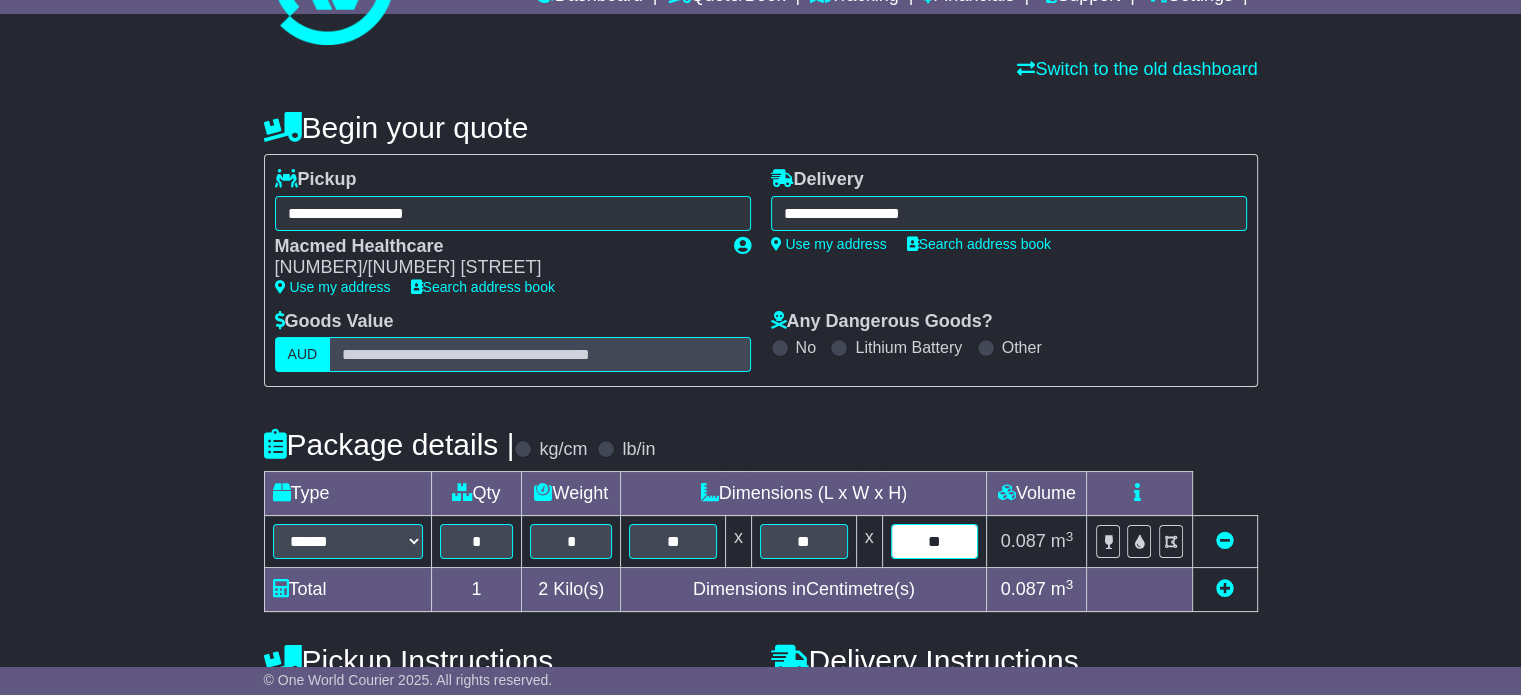 scroll, scrollTop: 404, scrollLeft: 0, axis: vertical 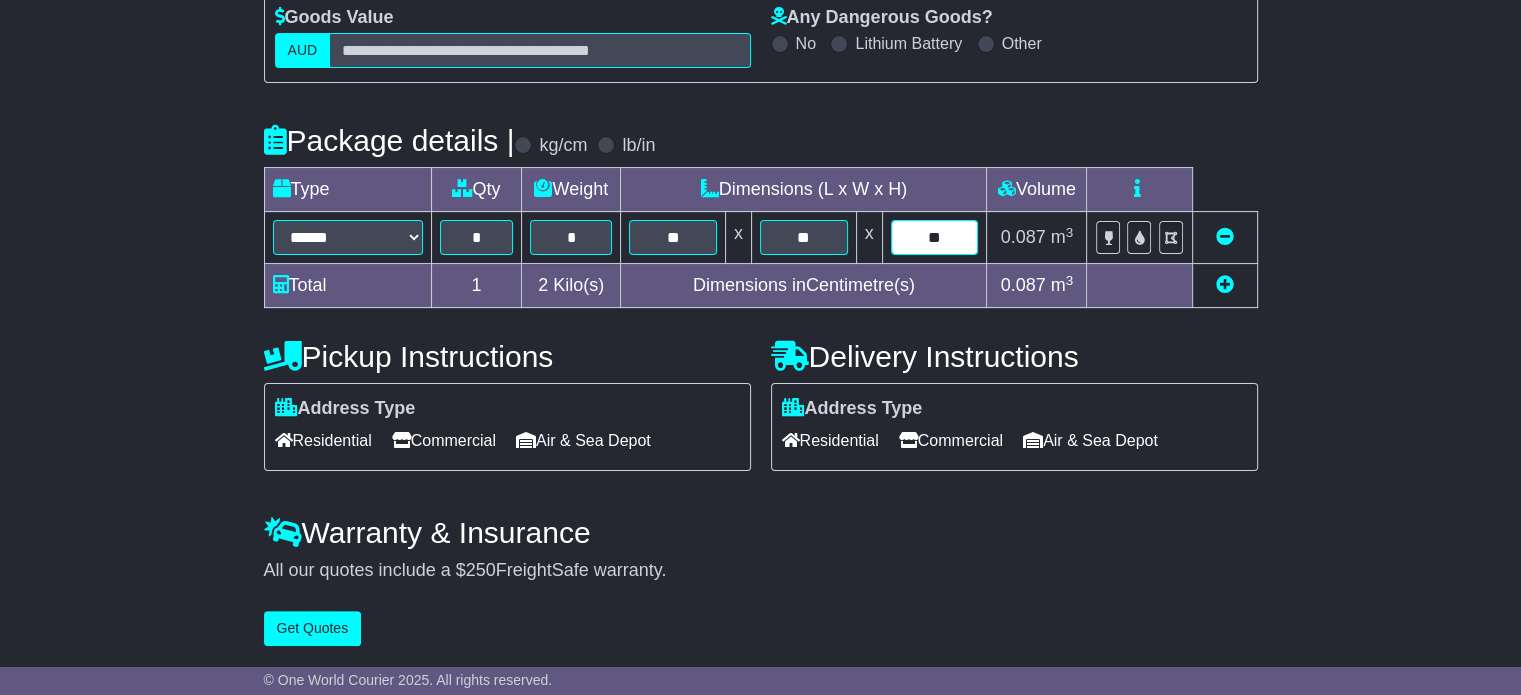 type on "**" 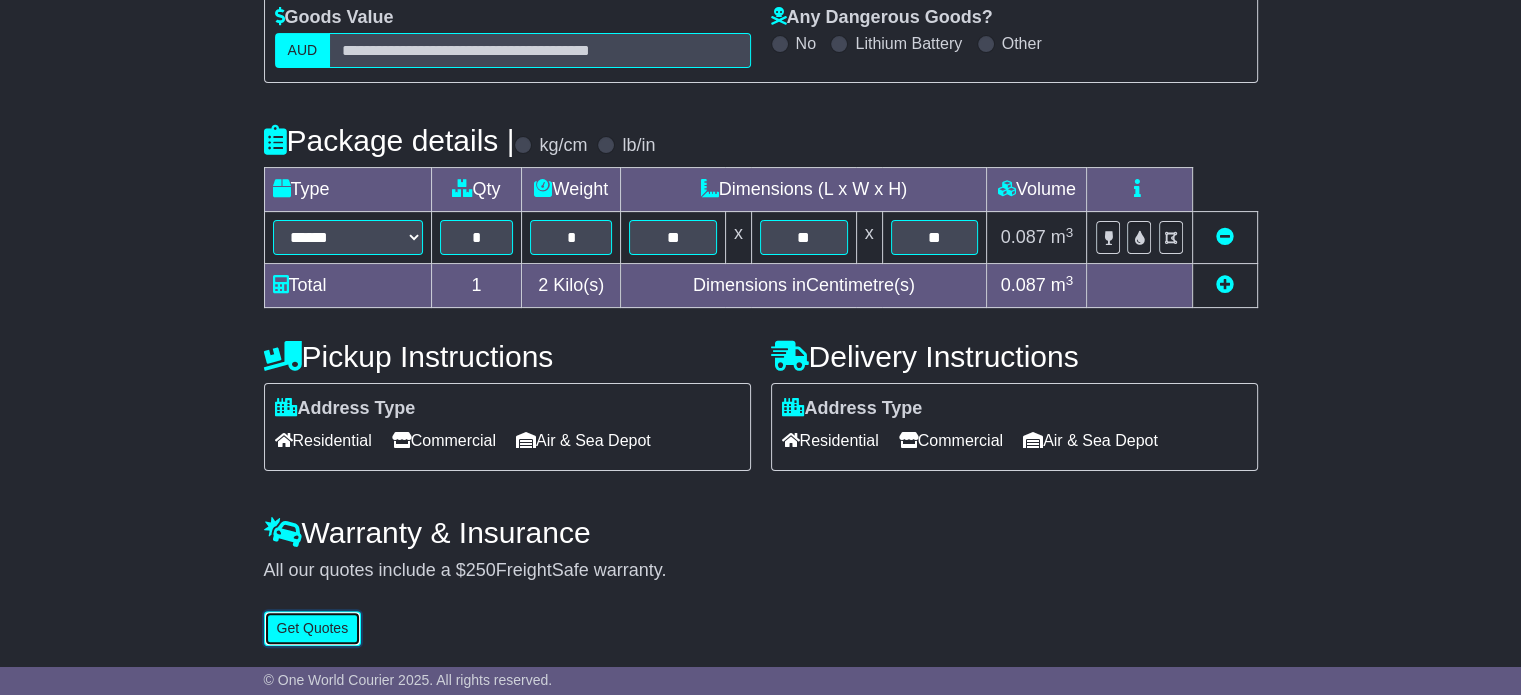 click on "Get Quotes" at bounding box center (313, 628) 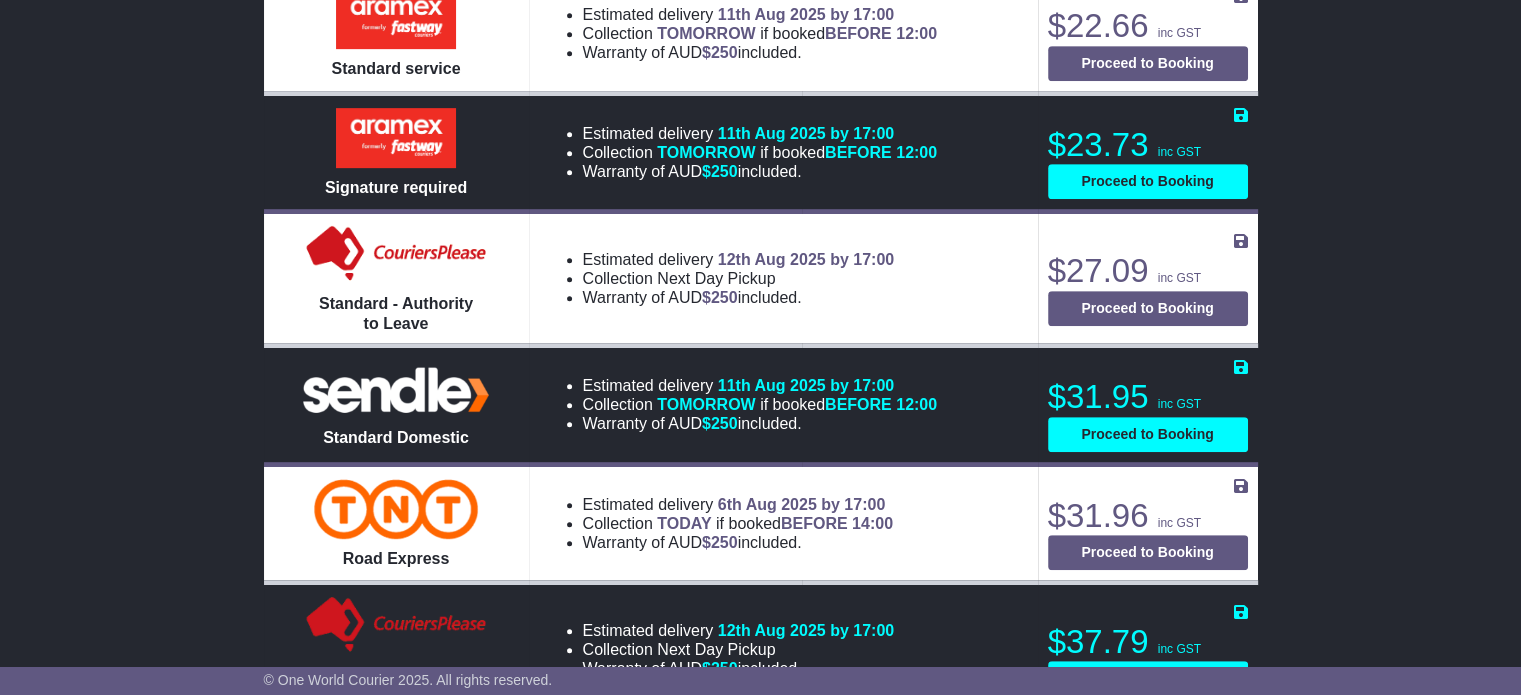 scroll, scrollTop: 1000, scrollLeft: 0, axis: vertical 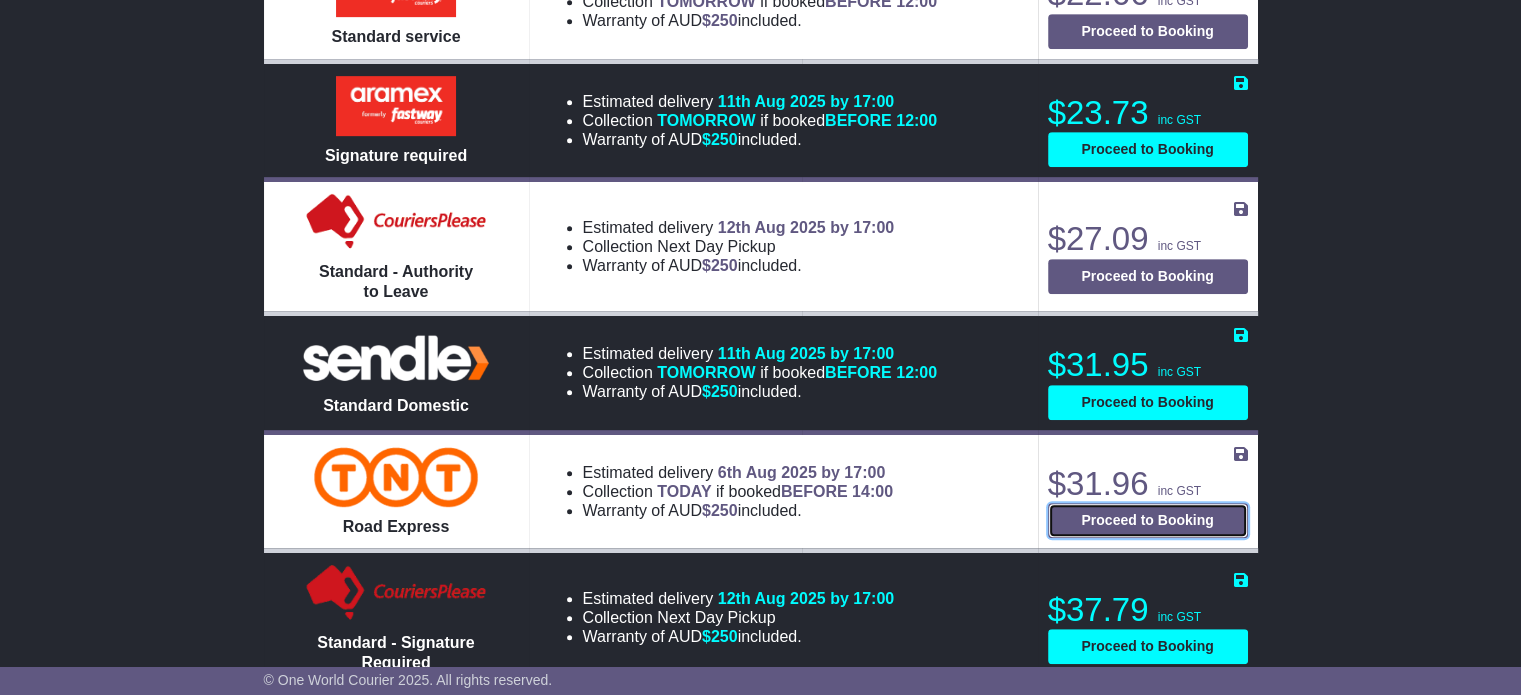 click on "Proceed to Booking" at bounding box center (1148, 520) 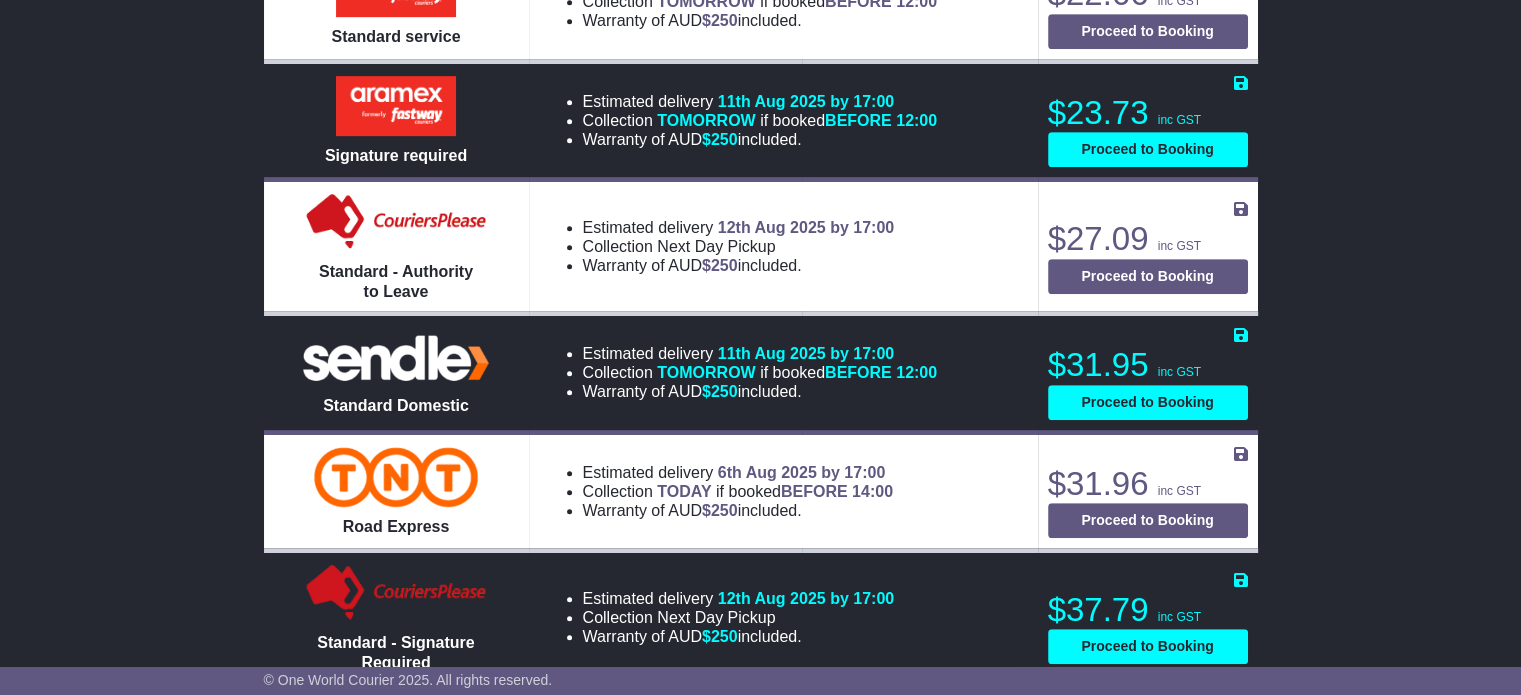 select on "**********" 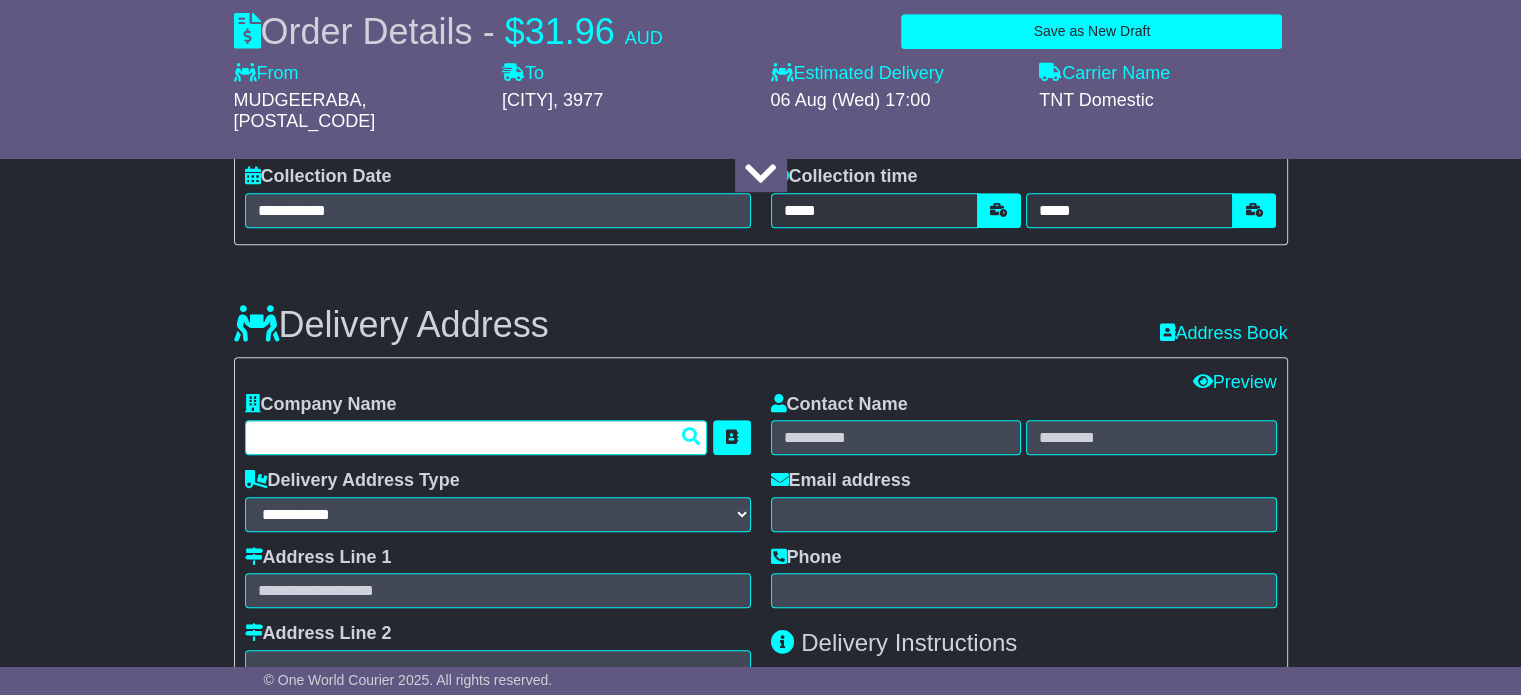 click at bounding box center (476, 437) 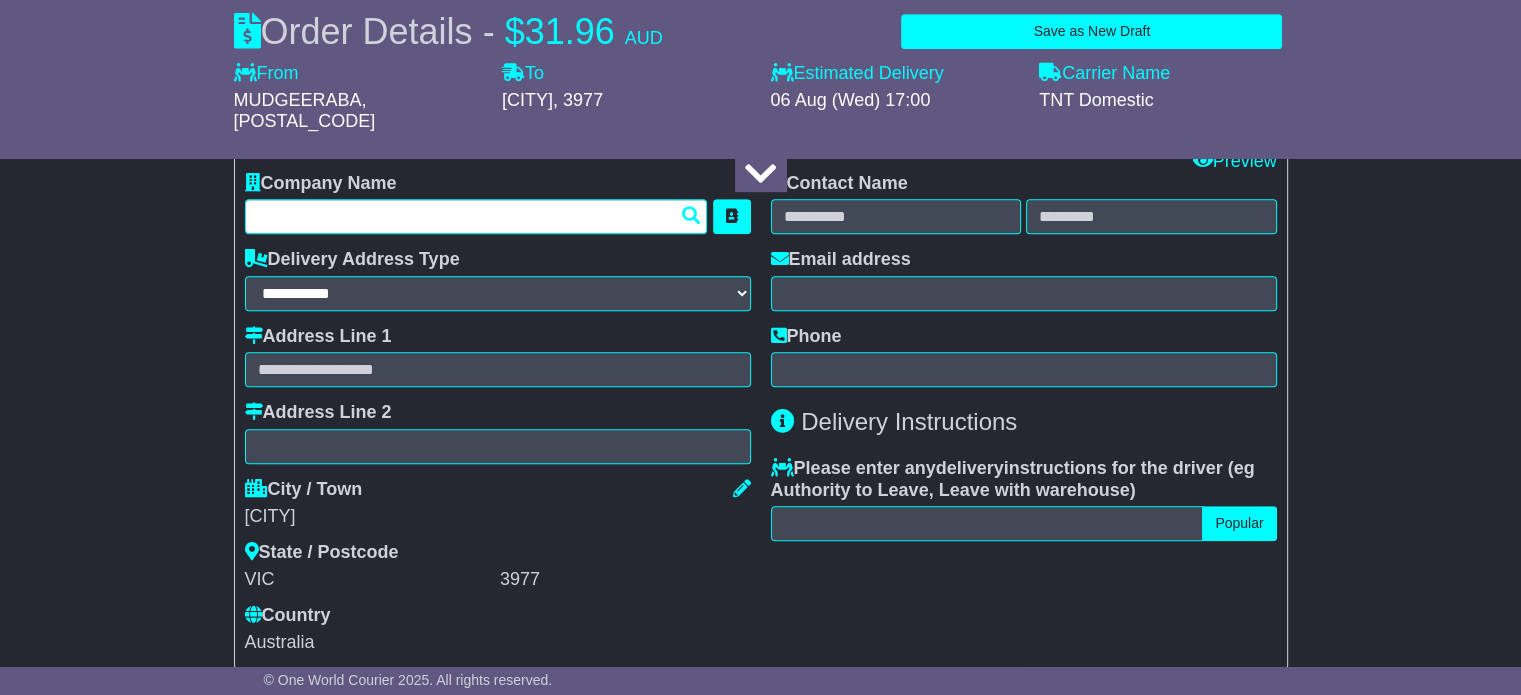 scroll, scrollTop: 1200, scrollLeft: 0, axis: vertical 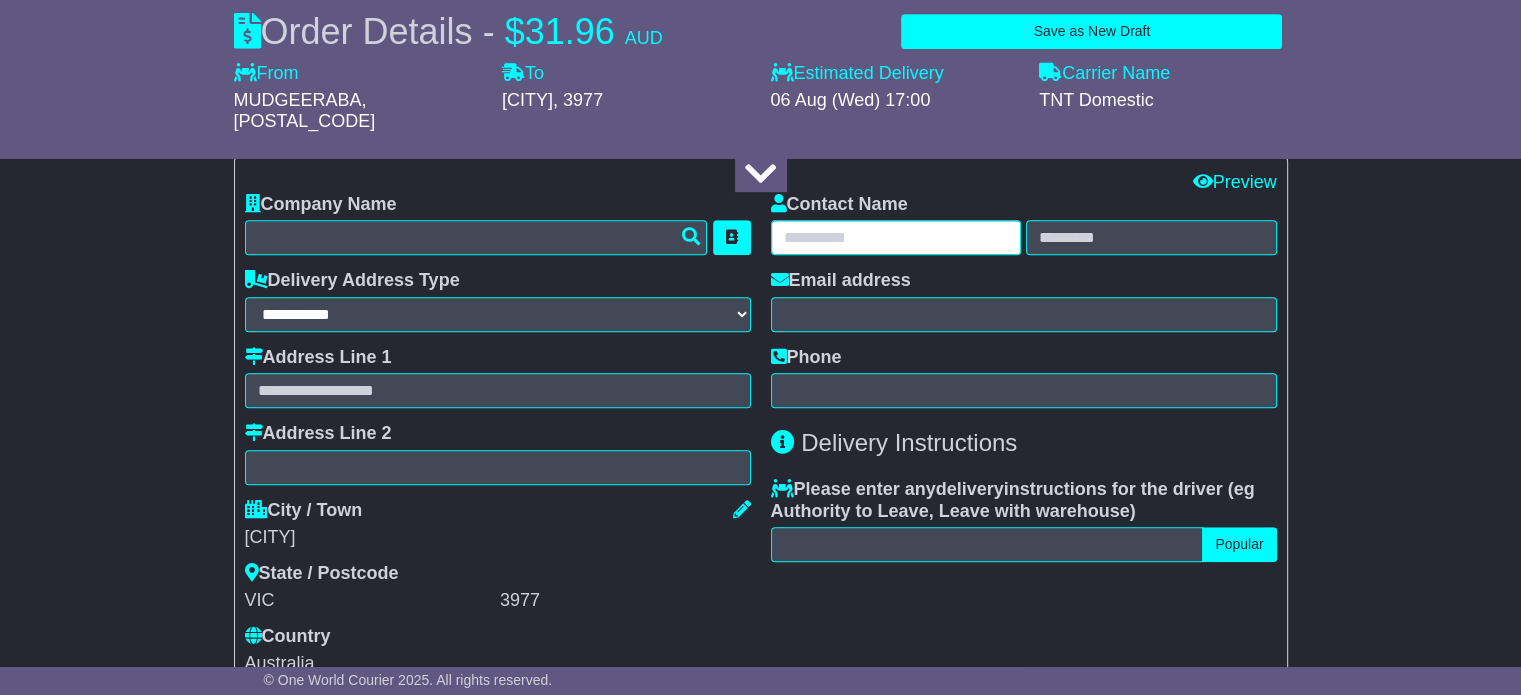 click at bounding box center (896, 237) 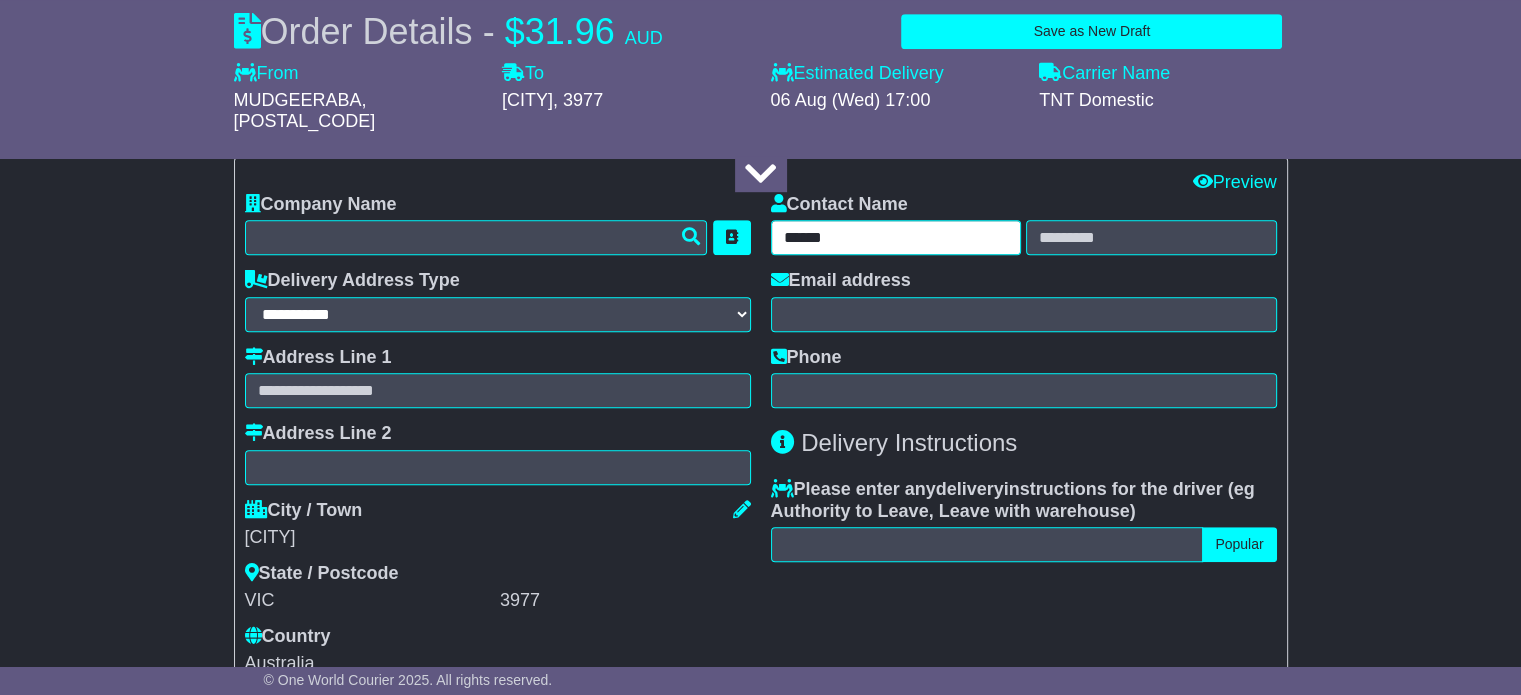 type on "******" 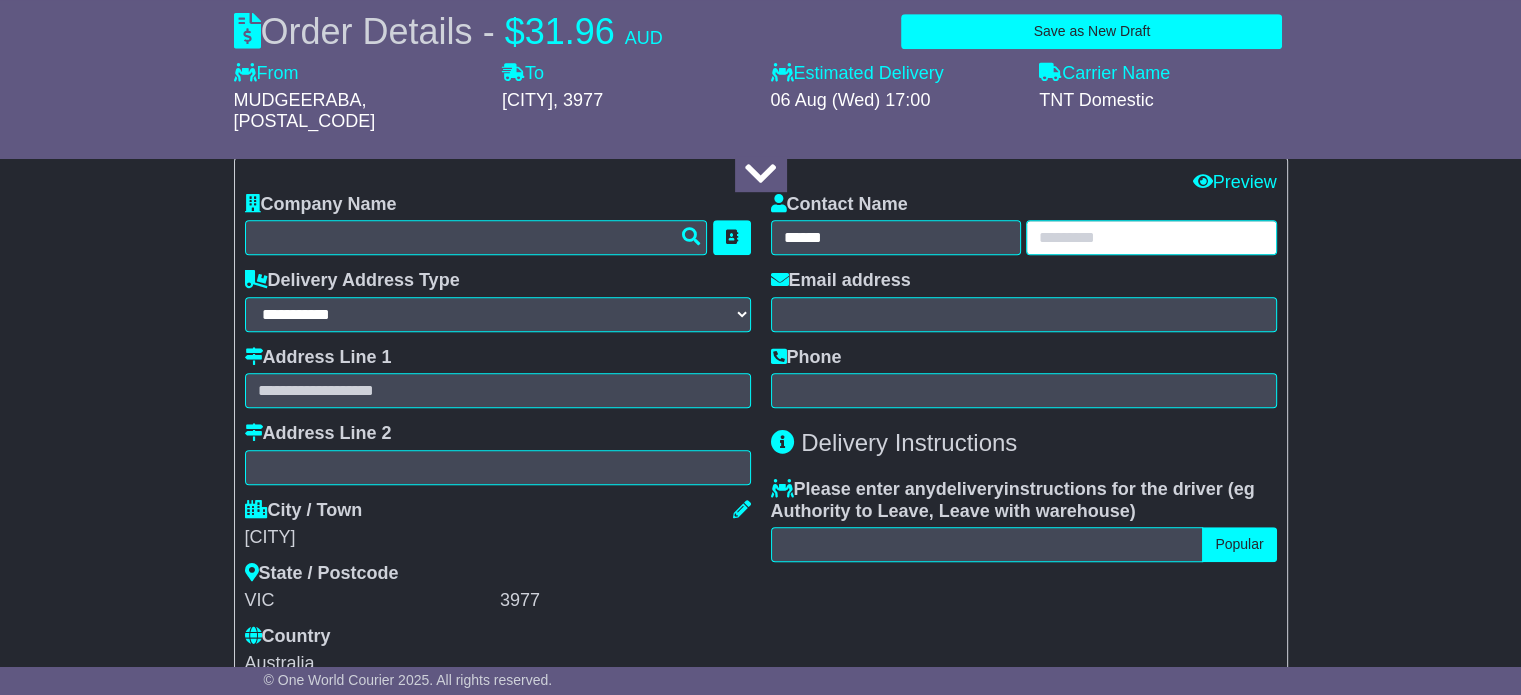 type on "*" 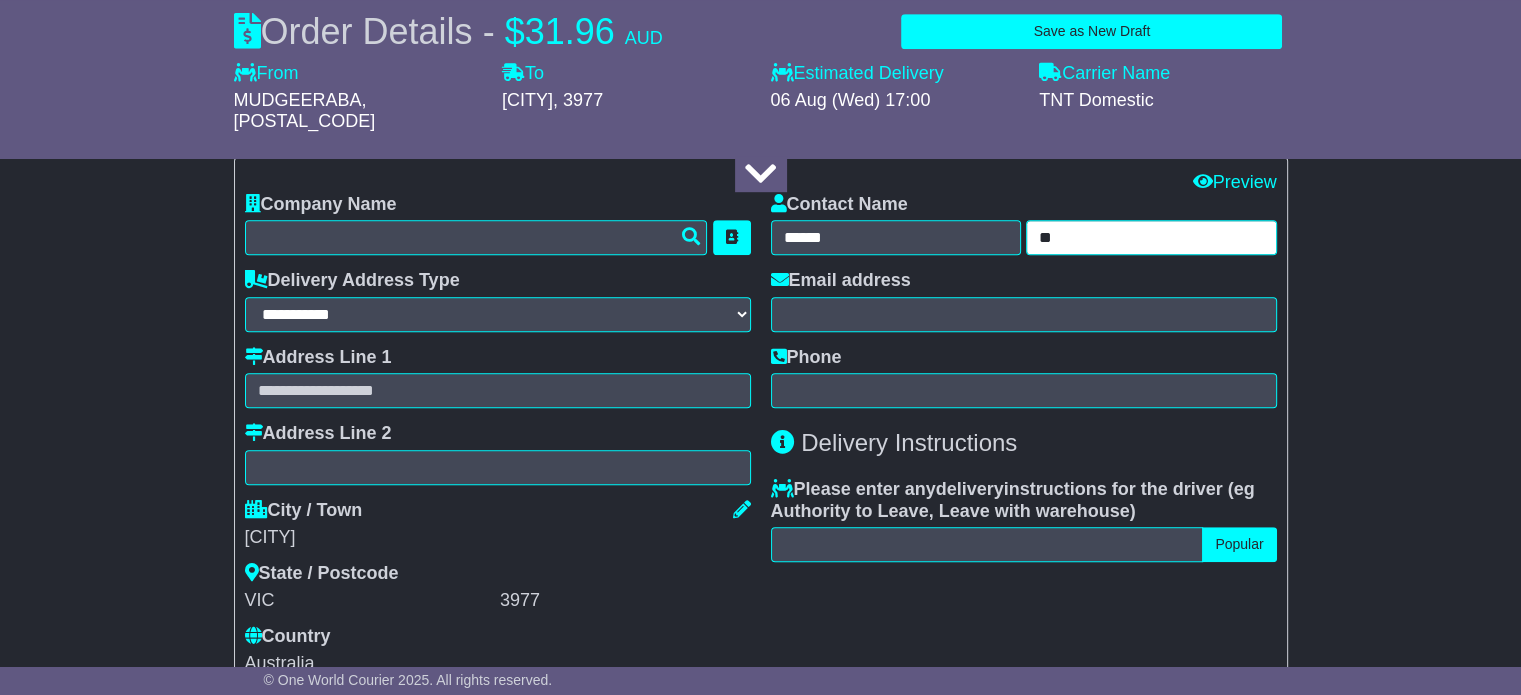 type on "*" 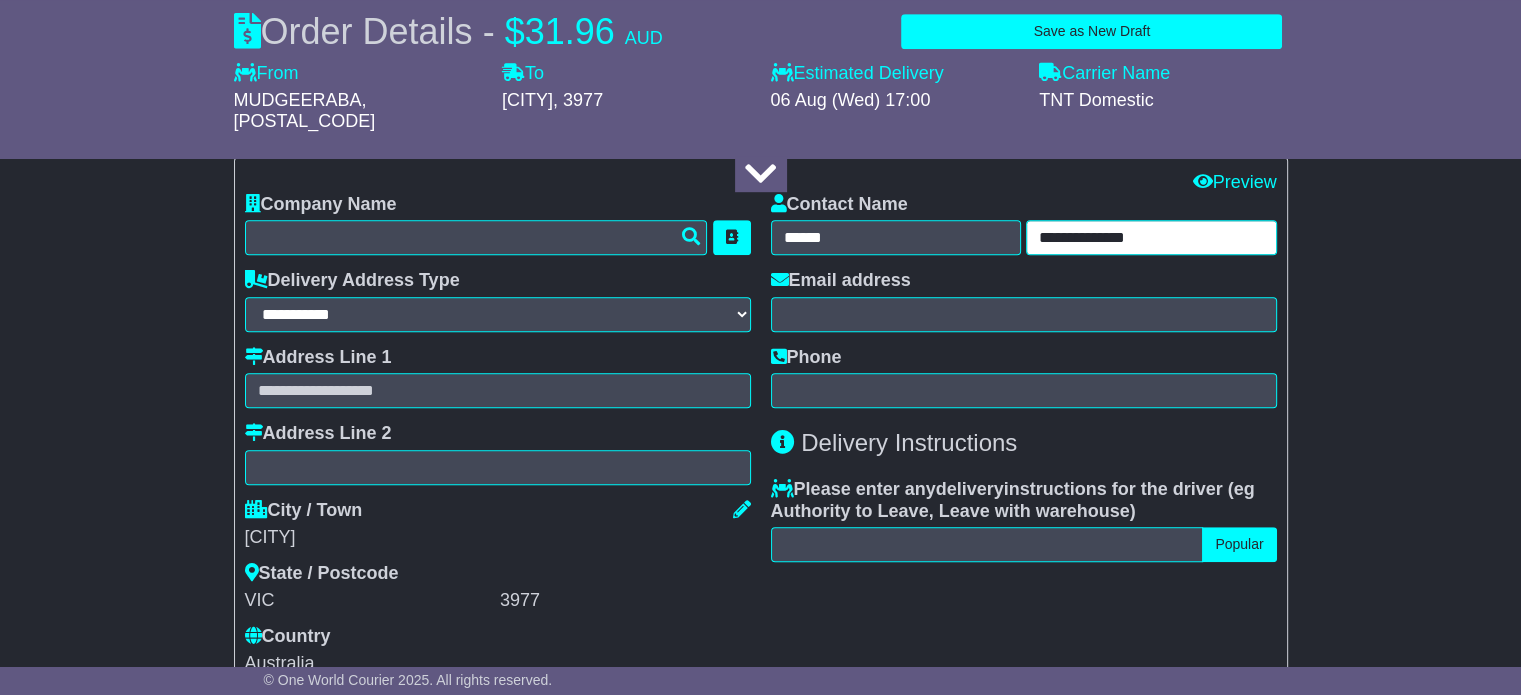 click on "**********" at bounding box center (1151, 237) 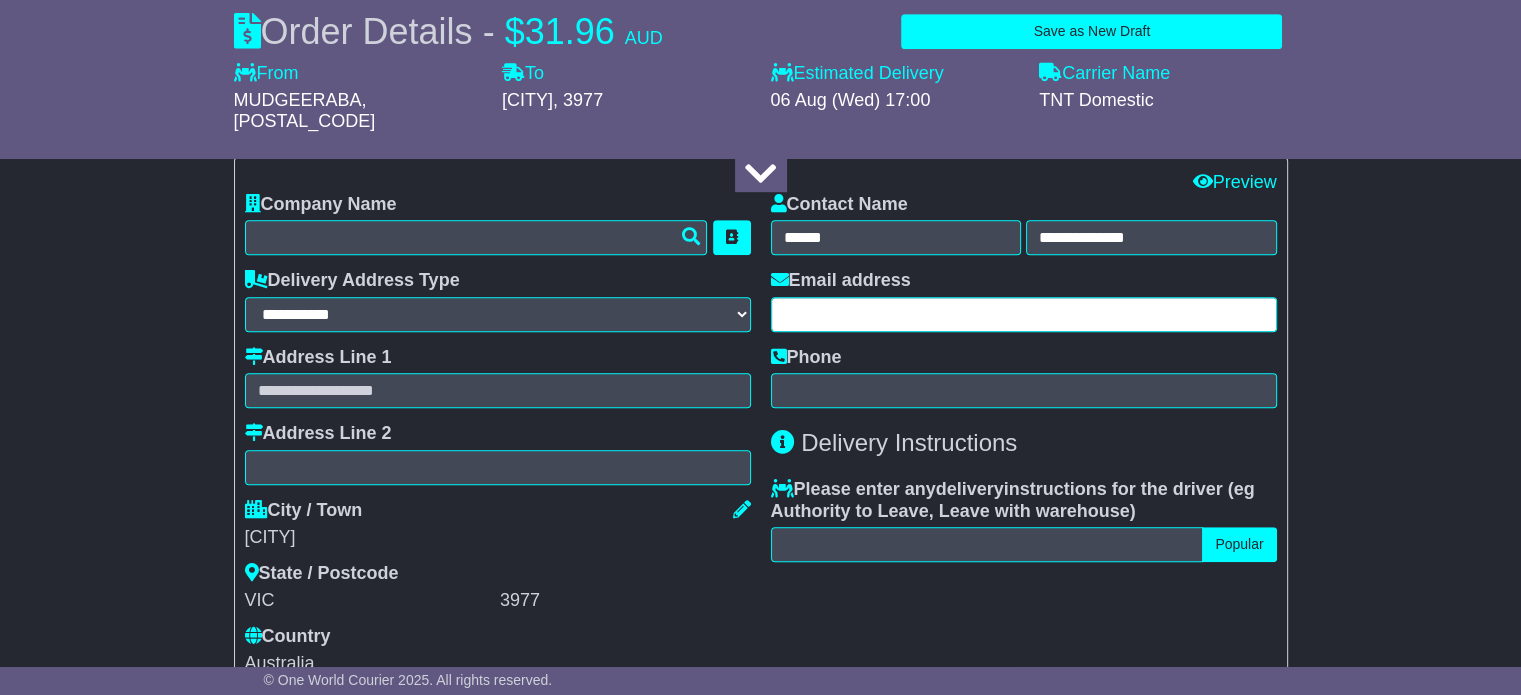 click at bounding box center [1024, 314] 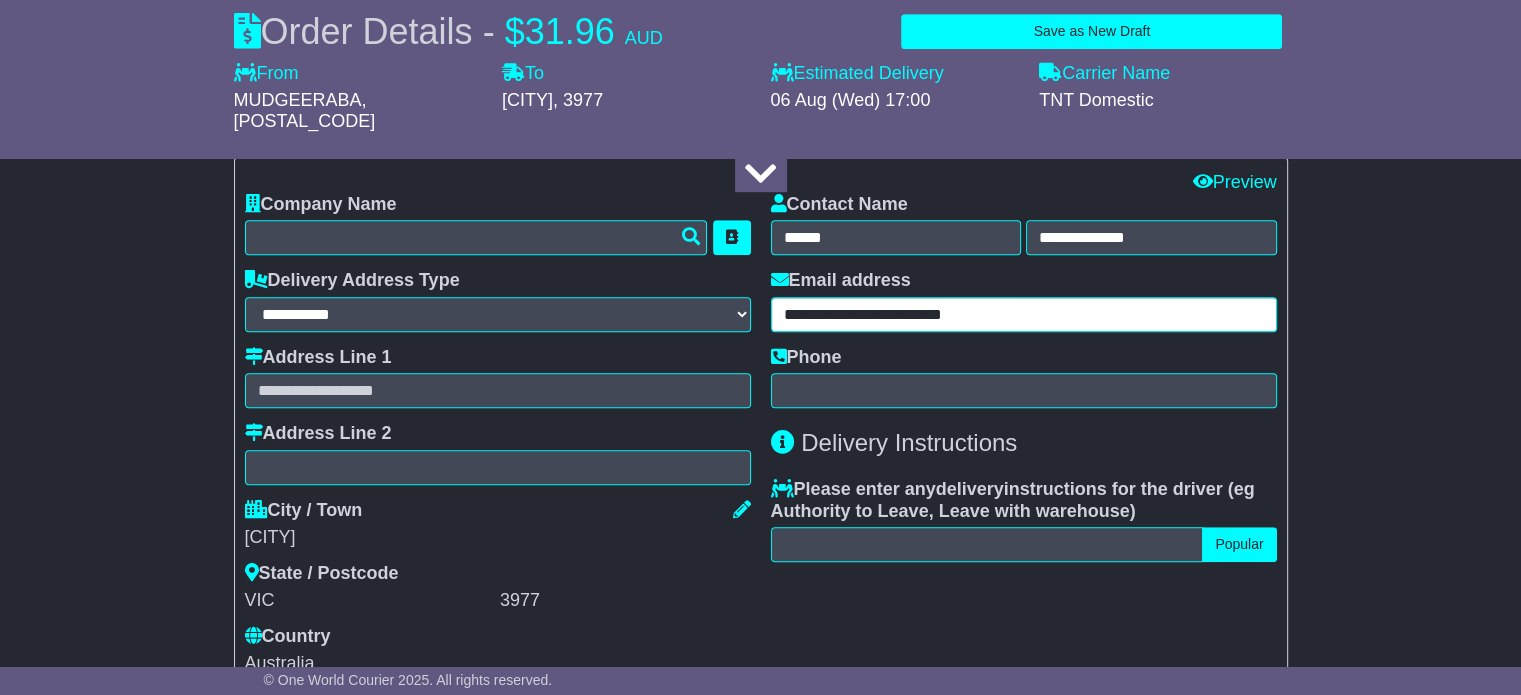 type on "**********" 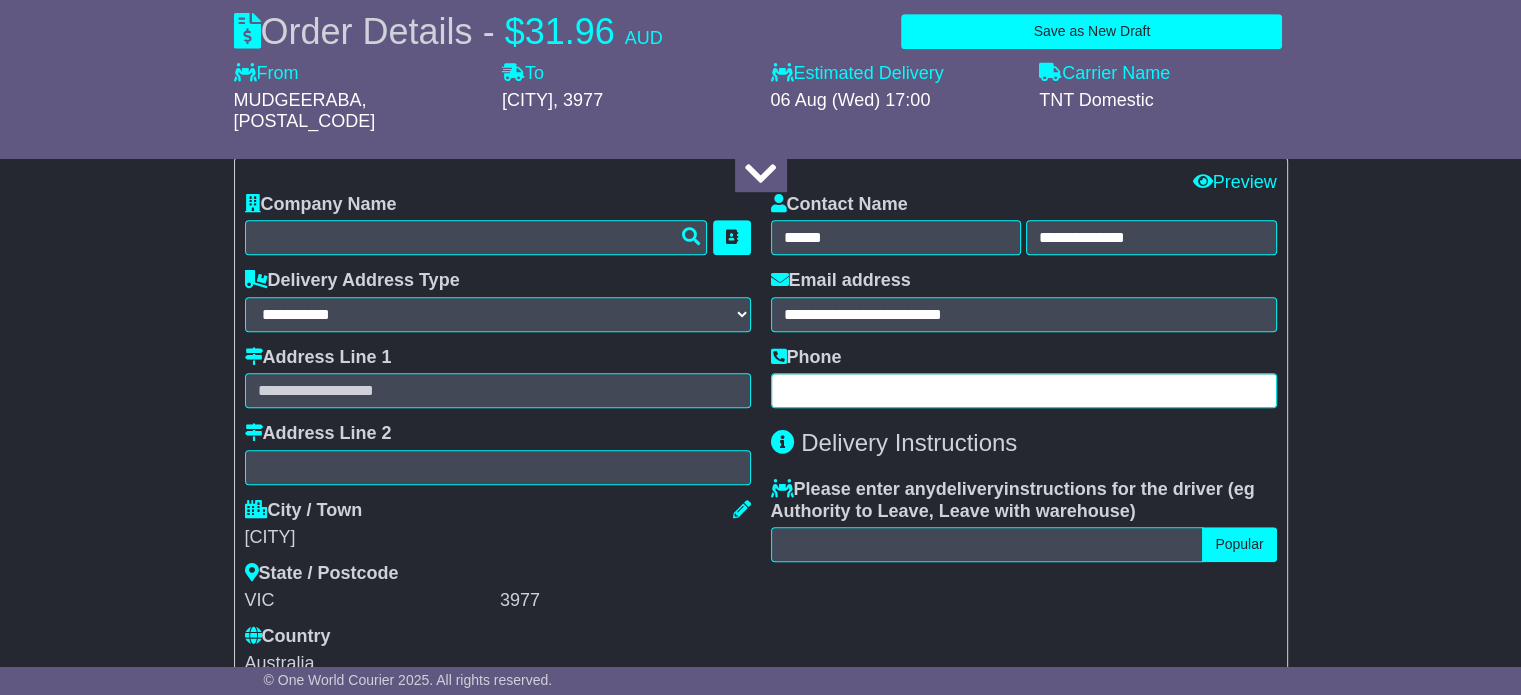 click at bounding box center [1024, 390] 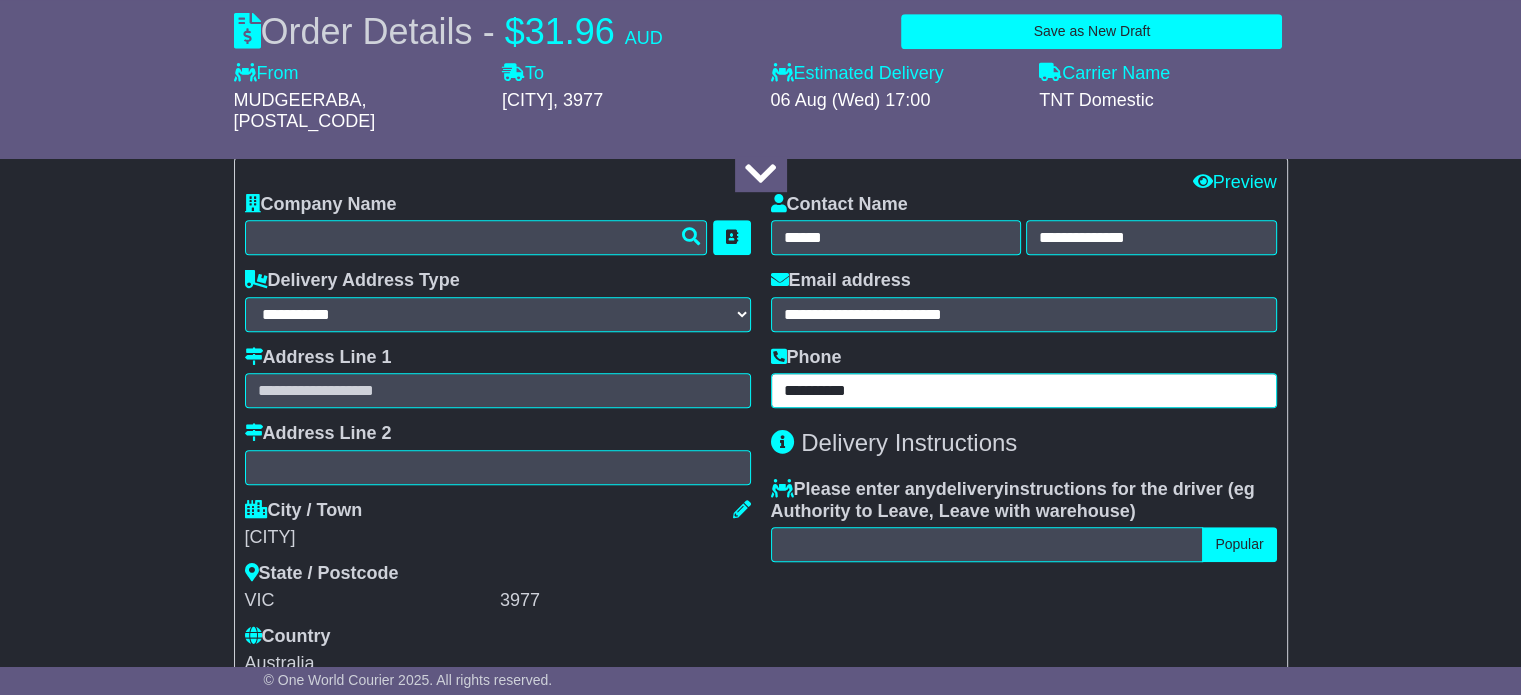 type on "**********" 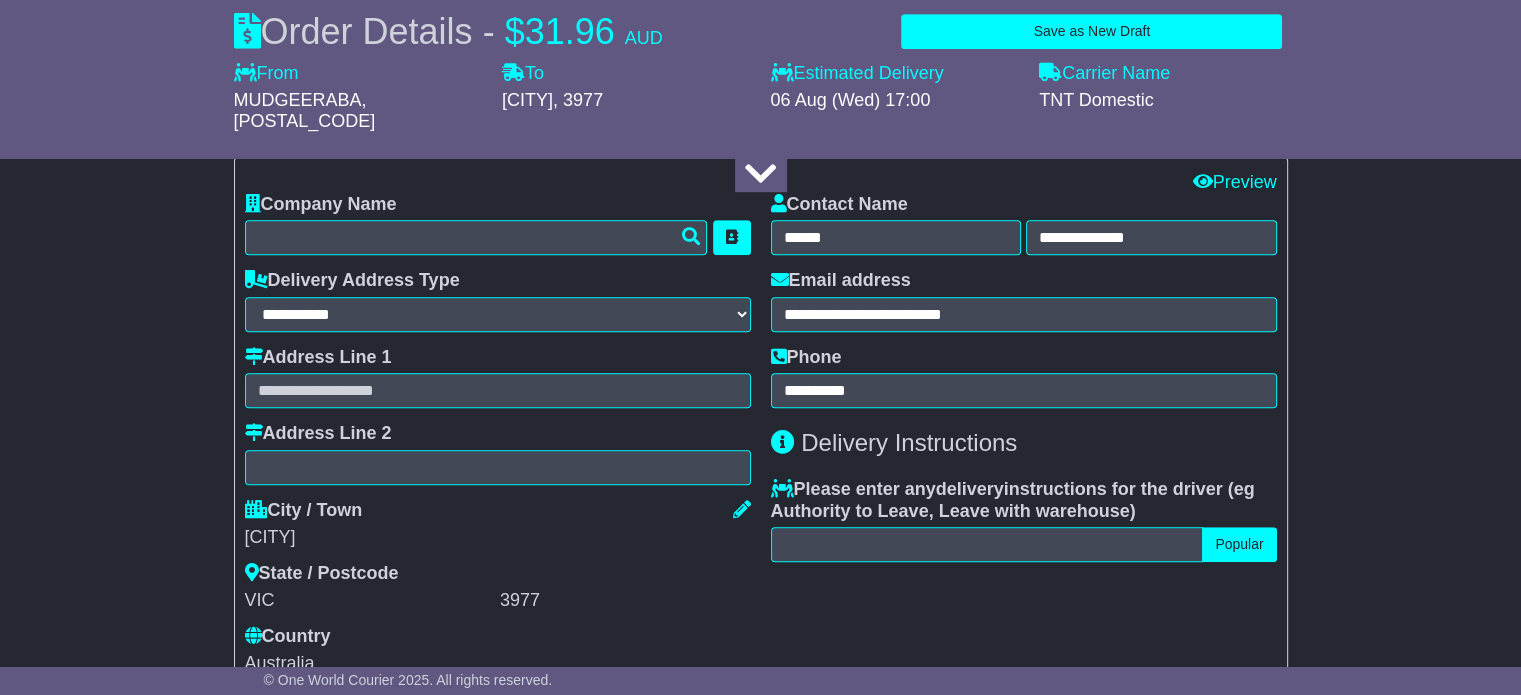click on "**********" at bounding box center (1024, 434) 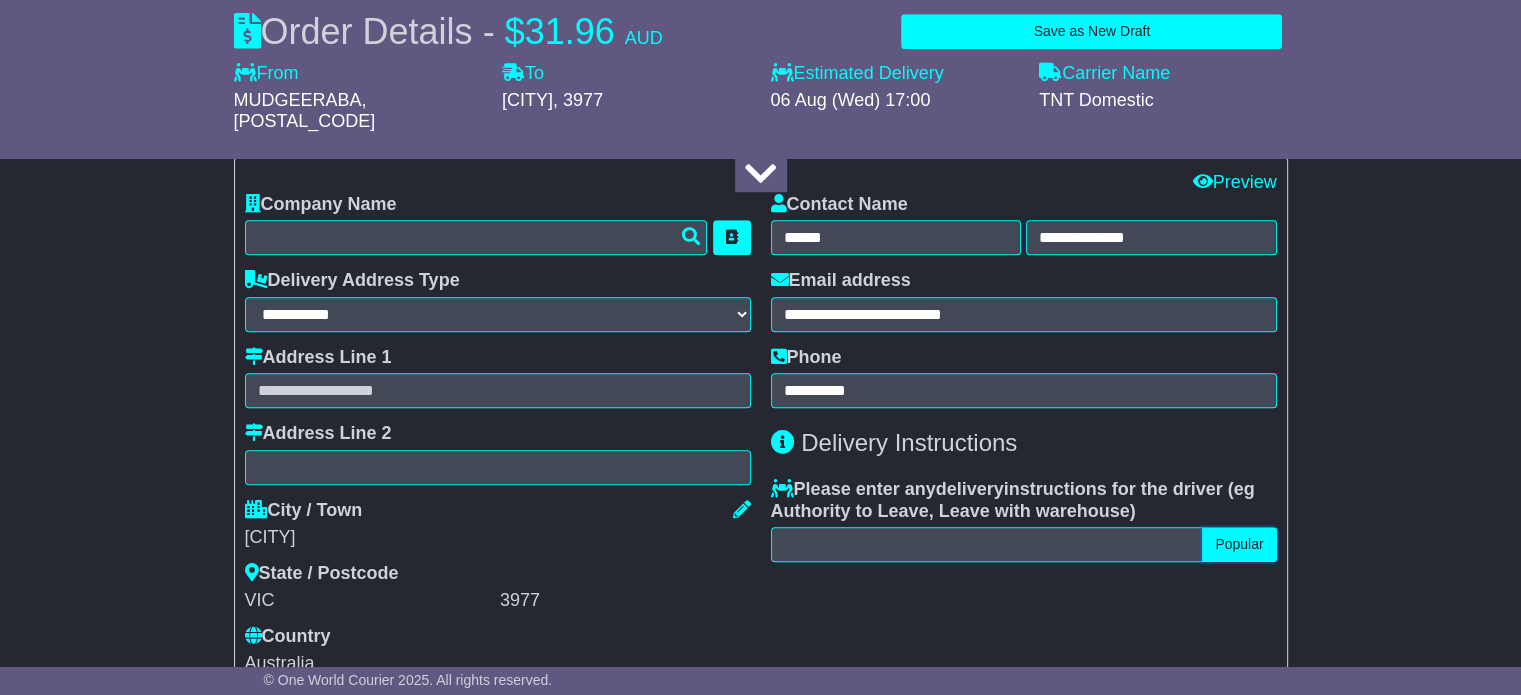 click on "Popular" at bounding box center (1239, 544) 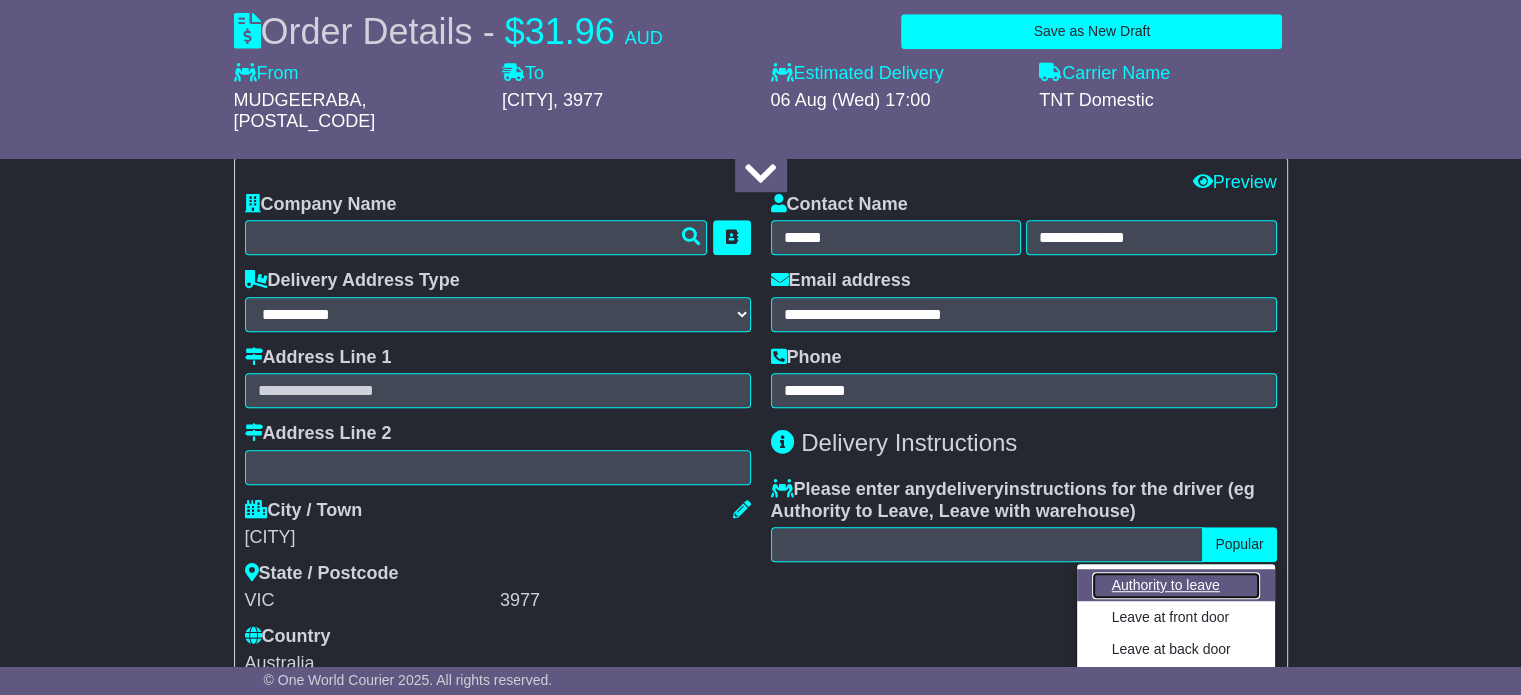 click on "Authority to leave" at bounding box center (1176, 585) 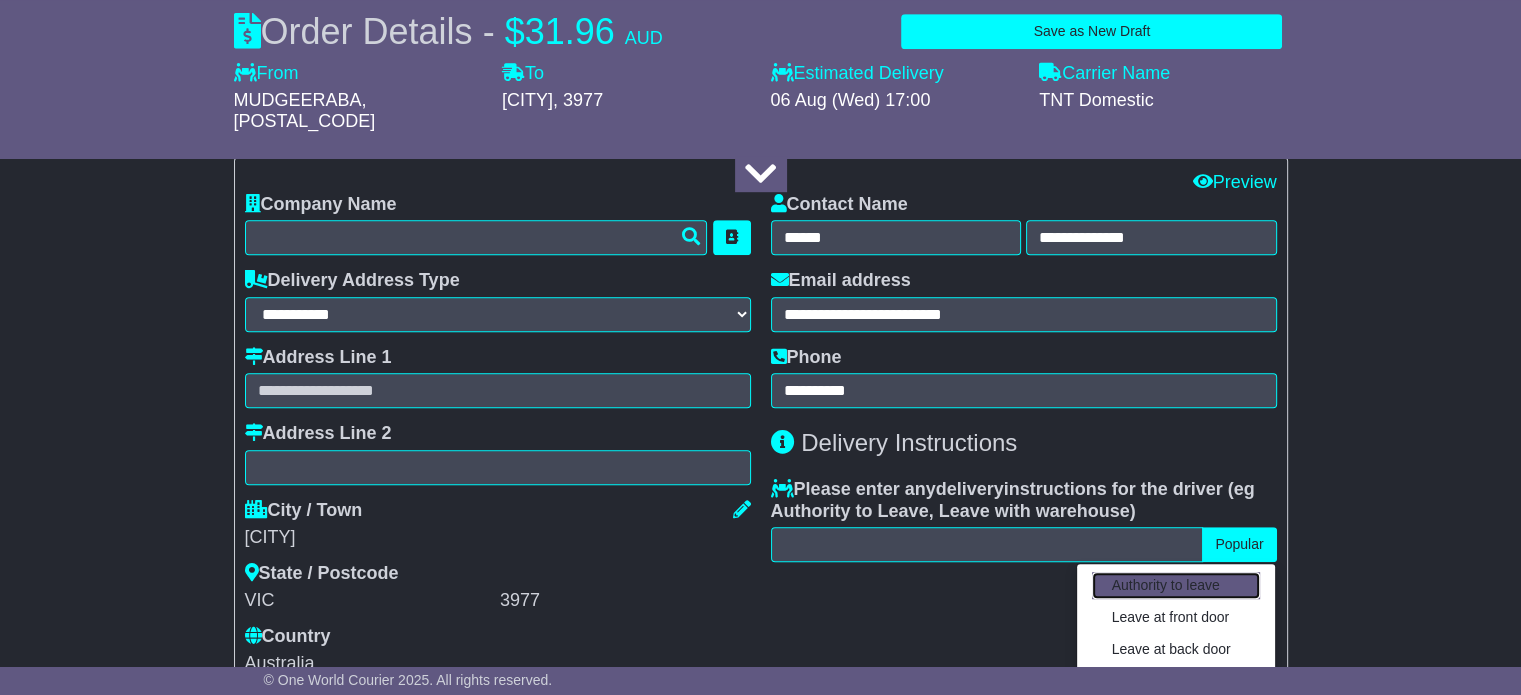 type on "**********" 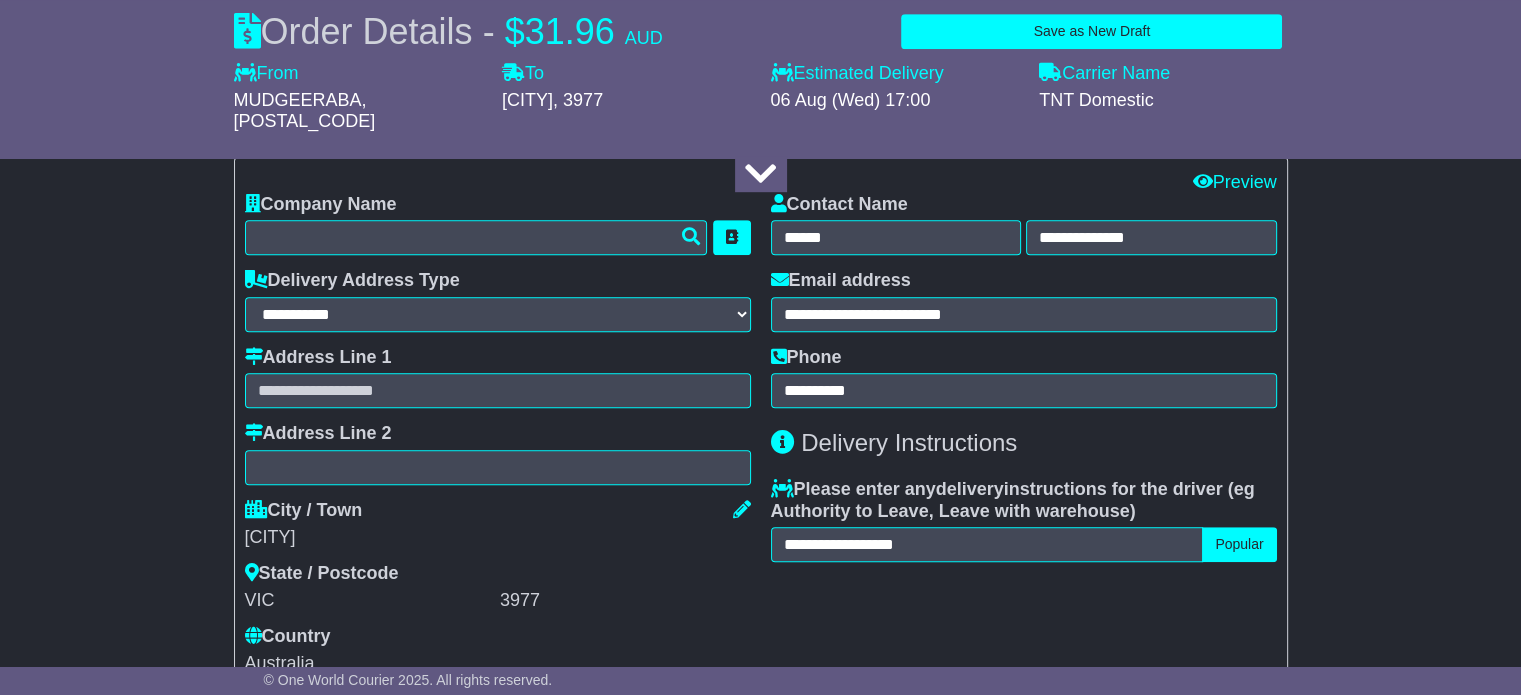 click on "**********" at bounding box center [1024, 434] 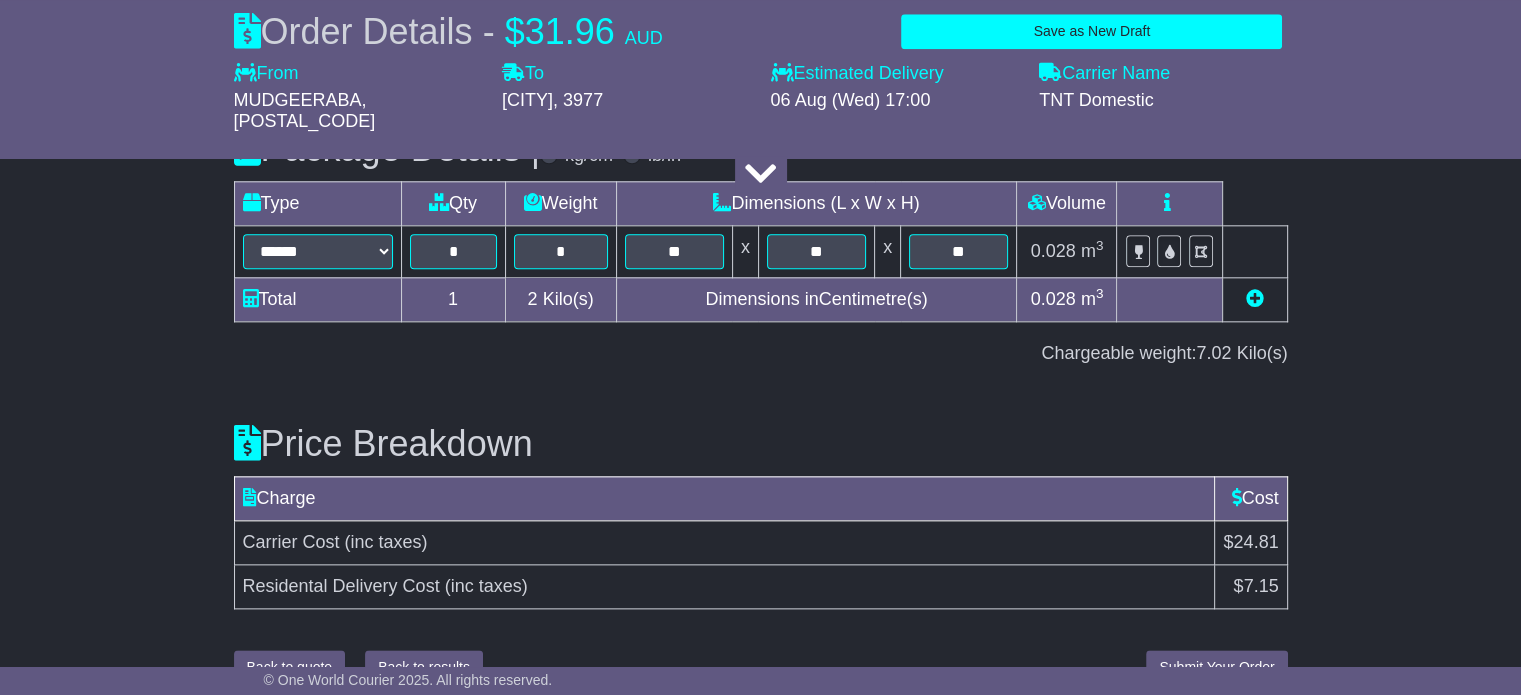 scroll, scrollTop: 2240, scrollLeft: 0, axis: vertical 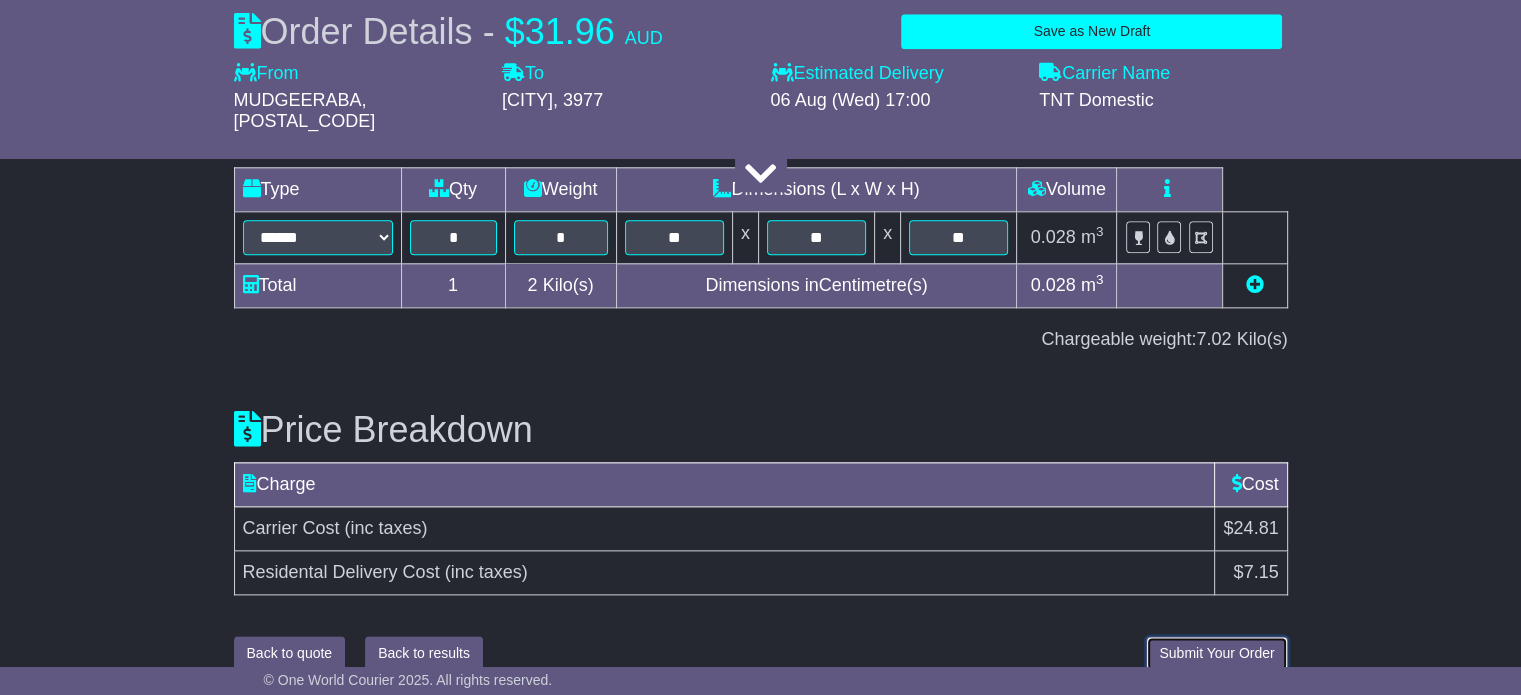 click on "Submit Your Order" at bounding box center [1216, 653] 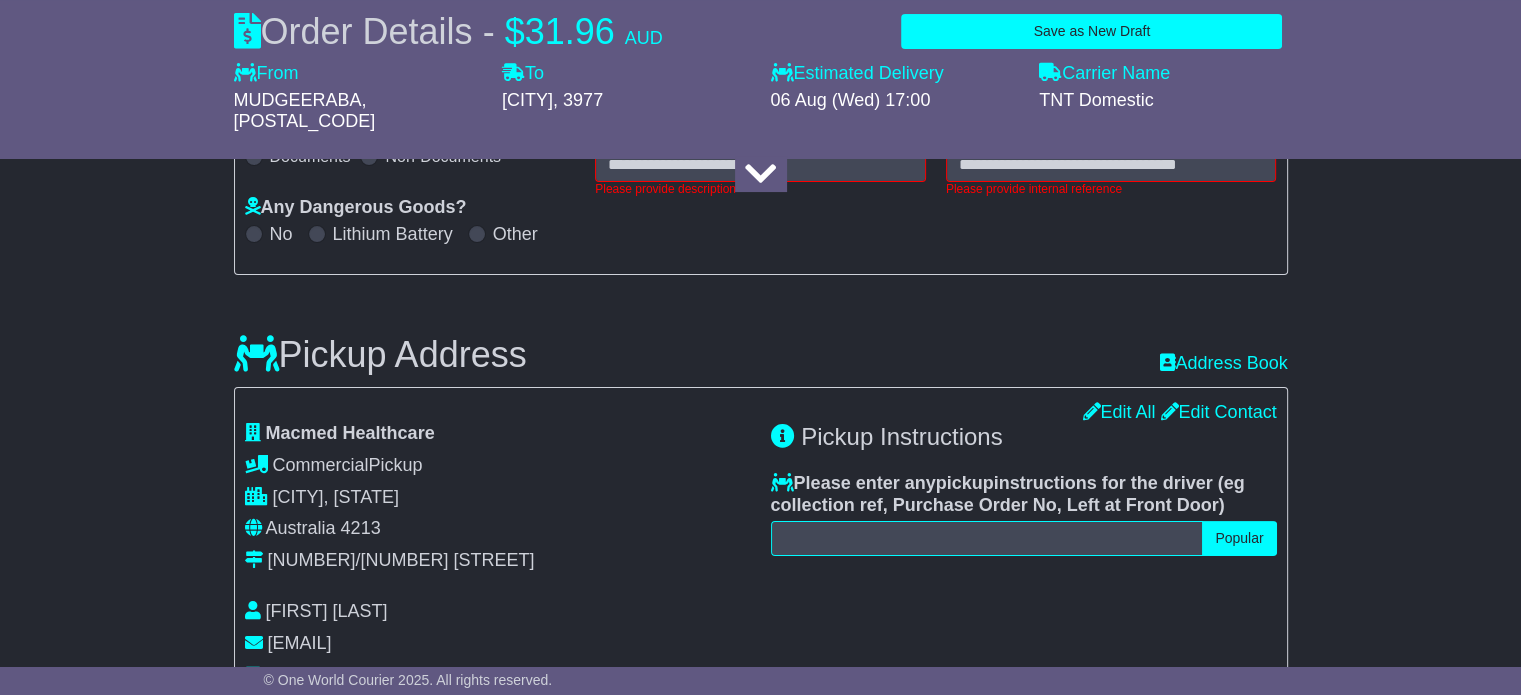 scroll, scrollTop: 292, scrollLeft: 0, axis: vertical 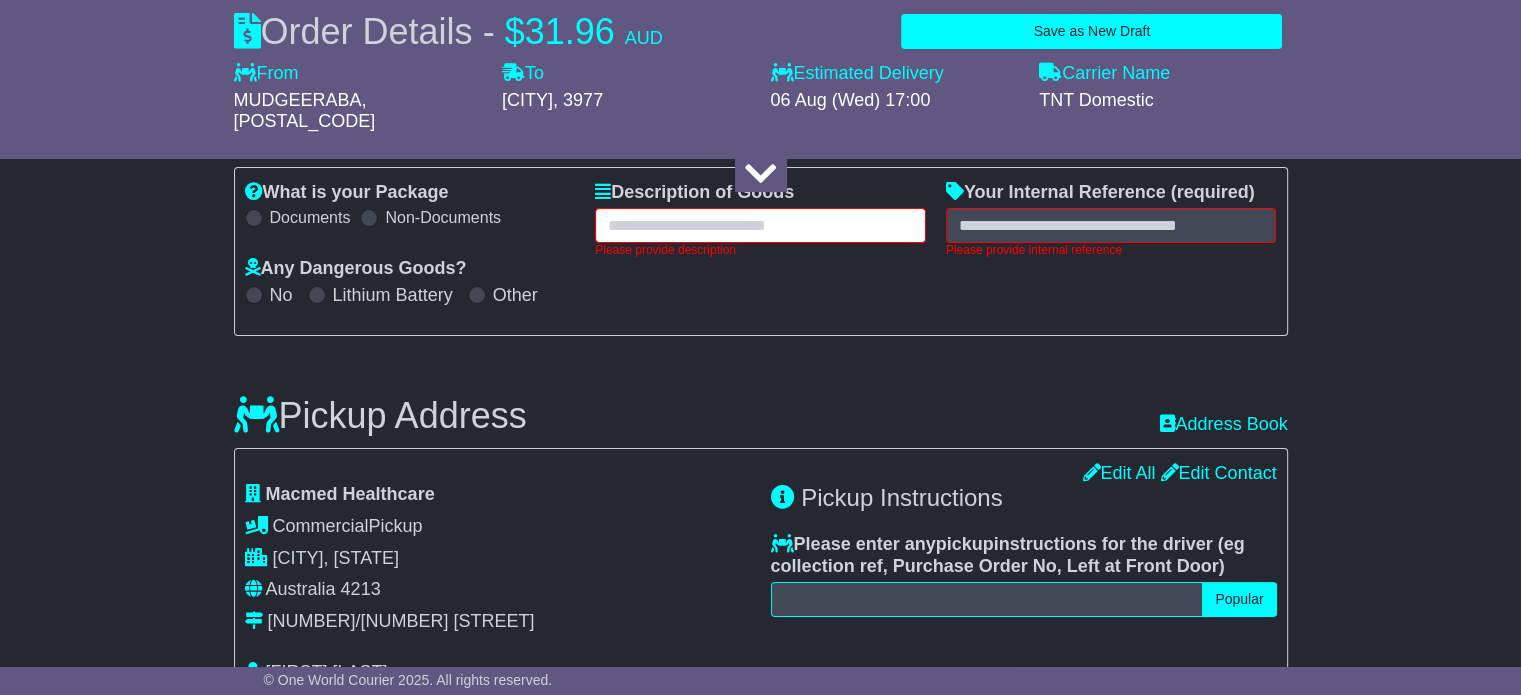 click at bounding box center [760, 225] 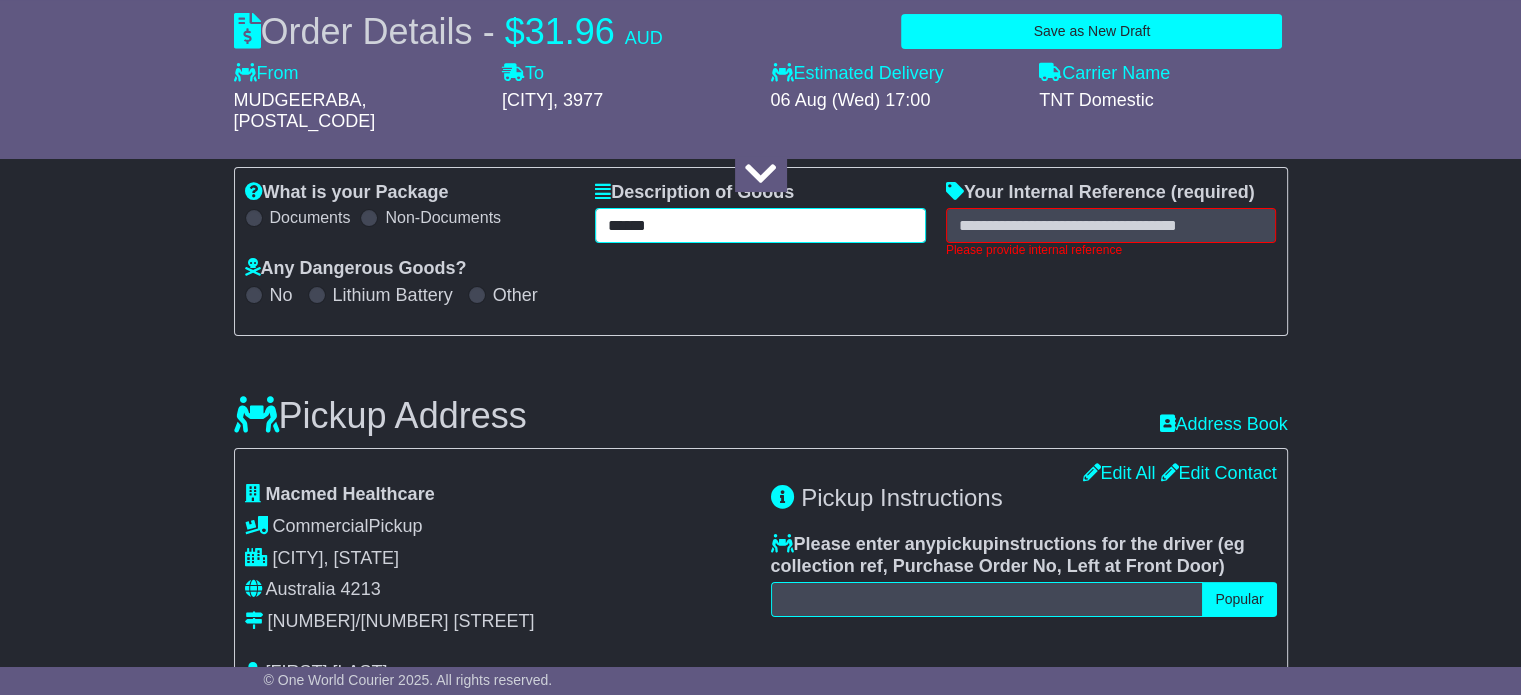 click on "******" at bounding box center [760, 225] 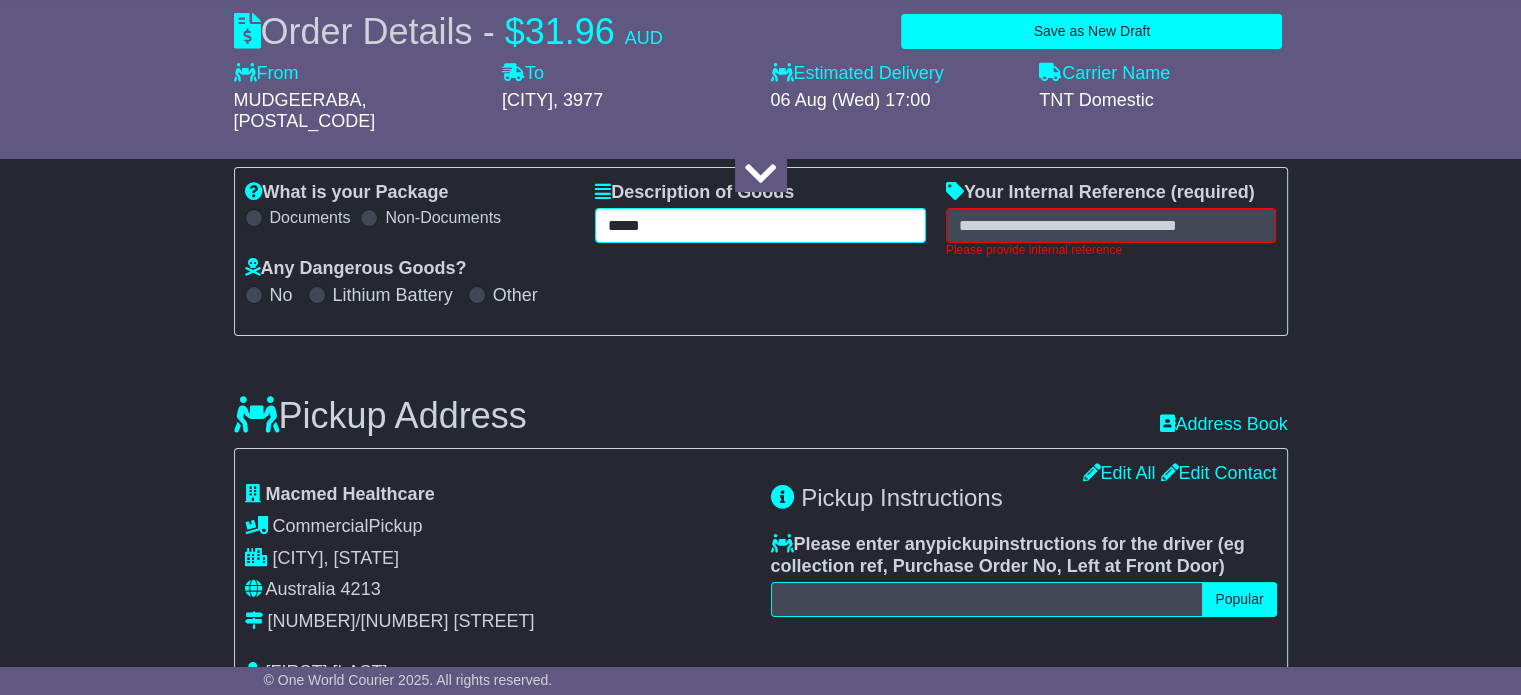 type on "*****" 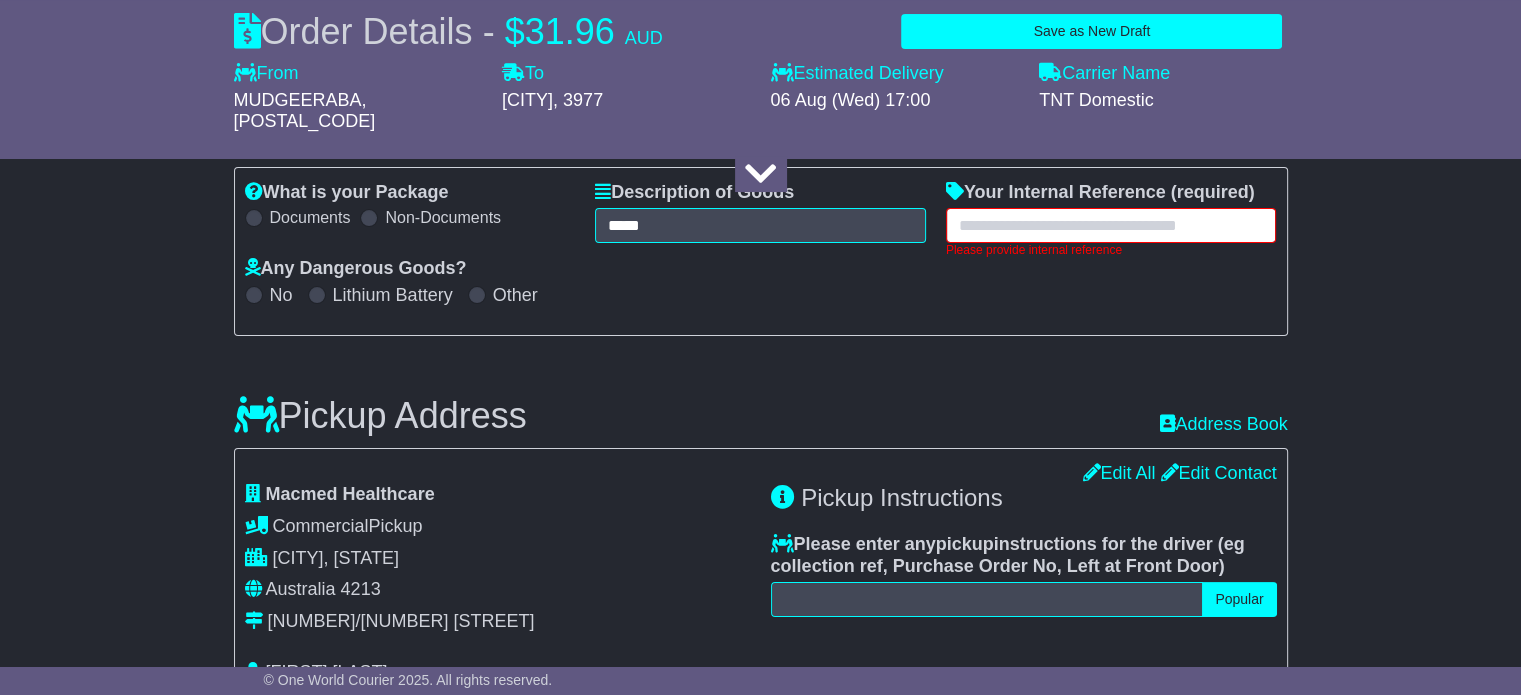 paste on "********" 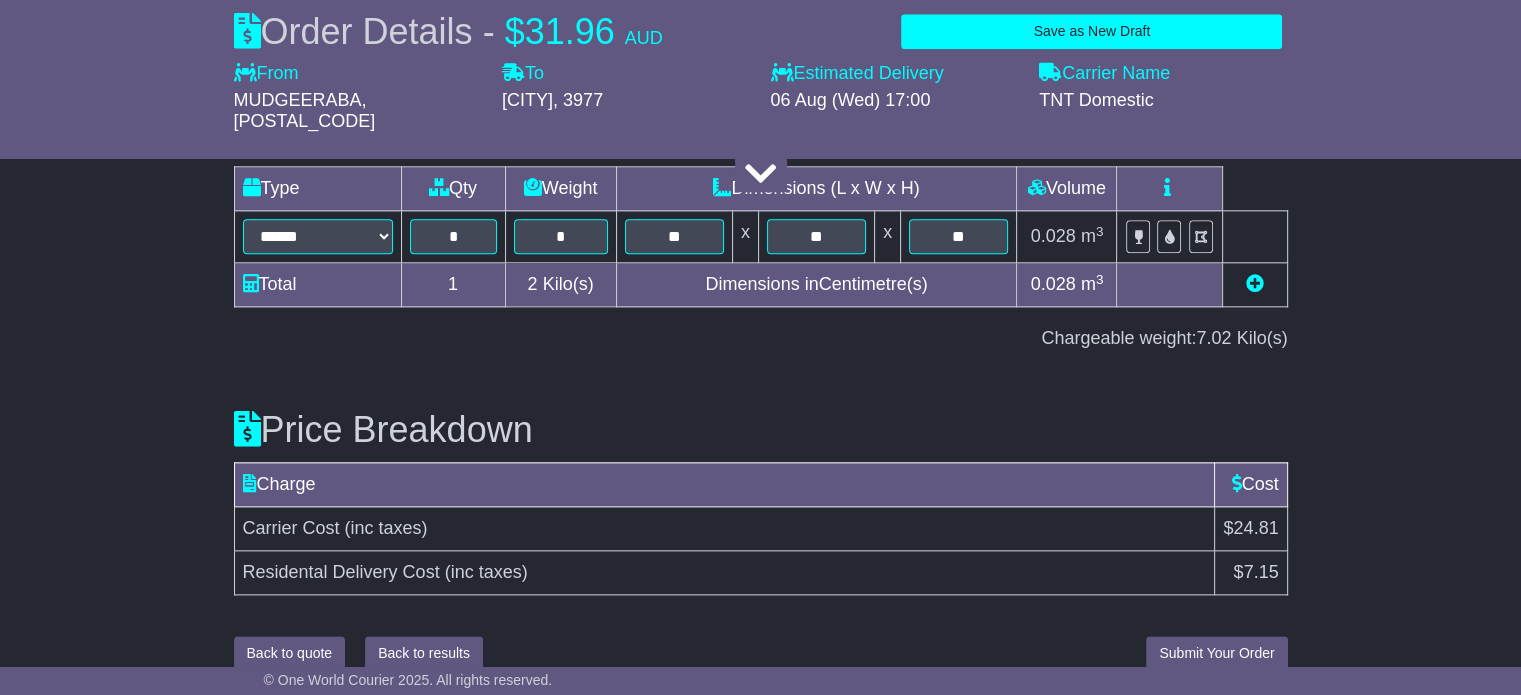 type on "********" 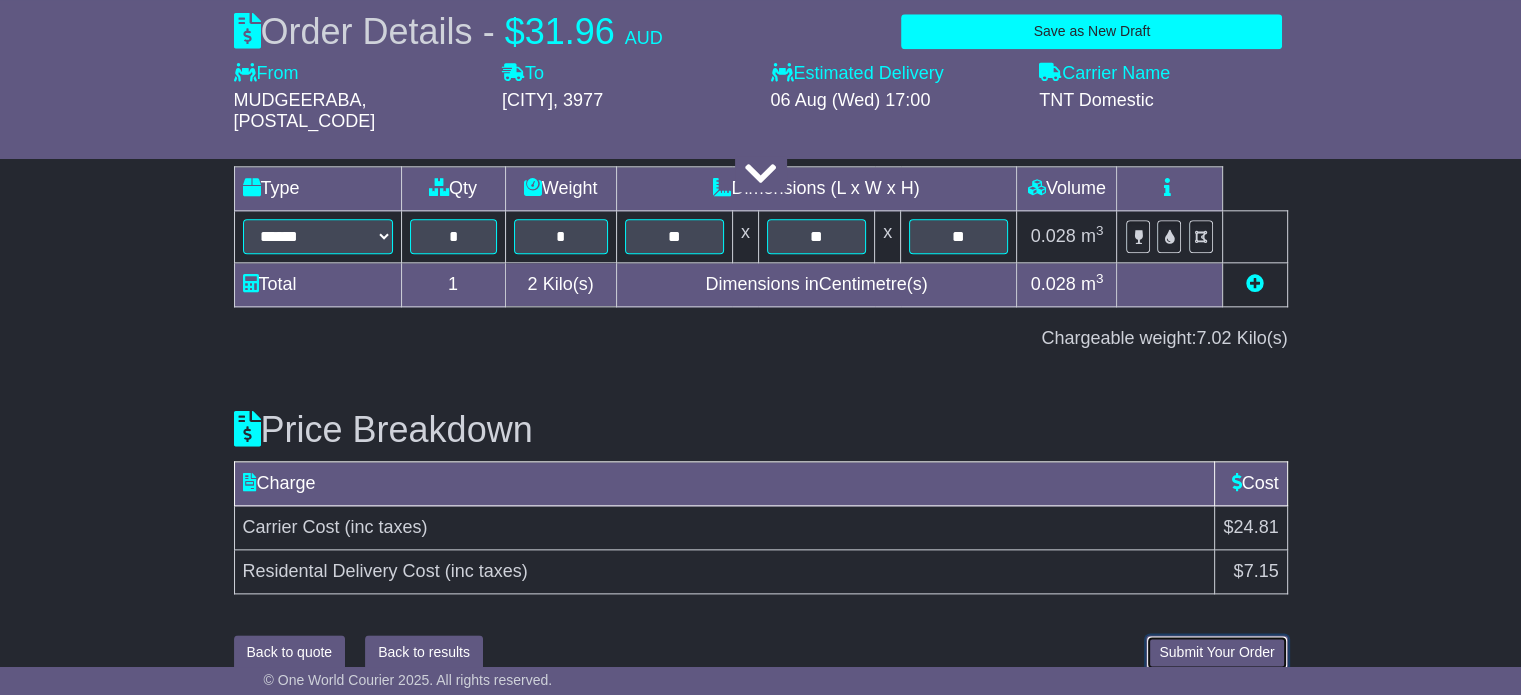 click on "Submit Your Order" at bounding box center [1216, 652] 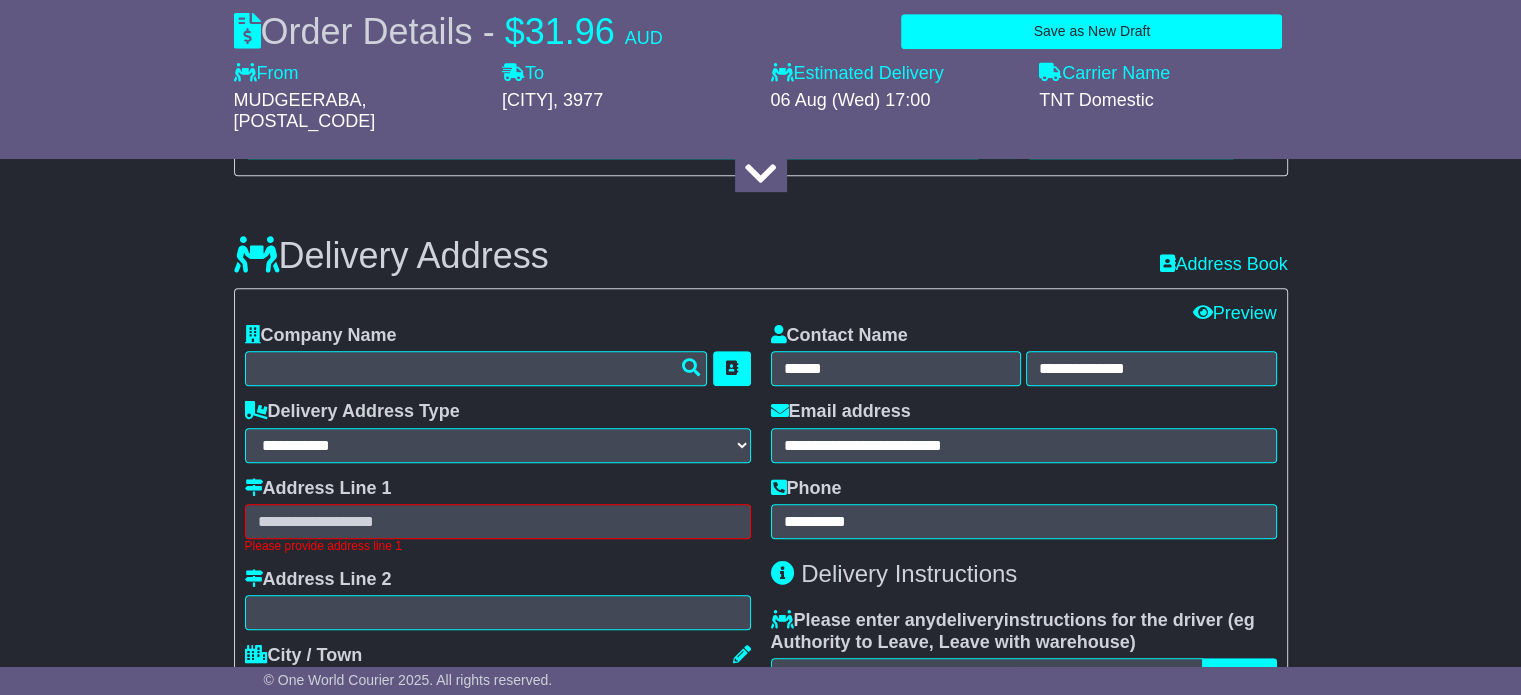 scroll, scrollTop: 1064, scrollLeft: 0, axis: vertical 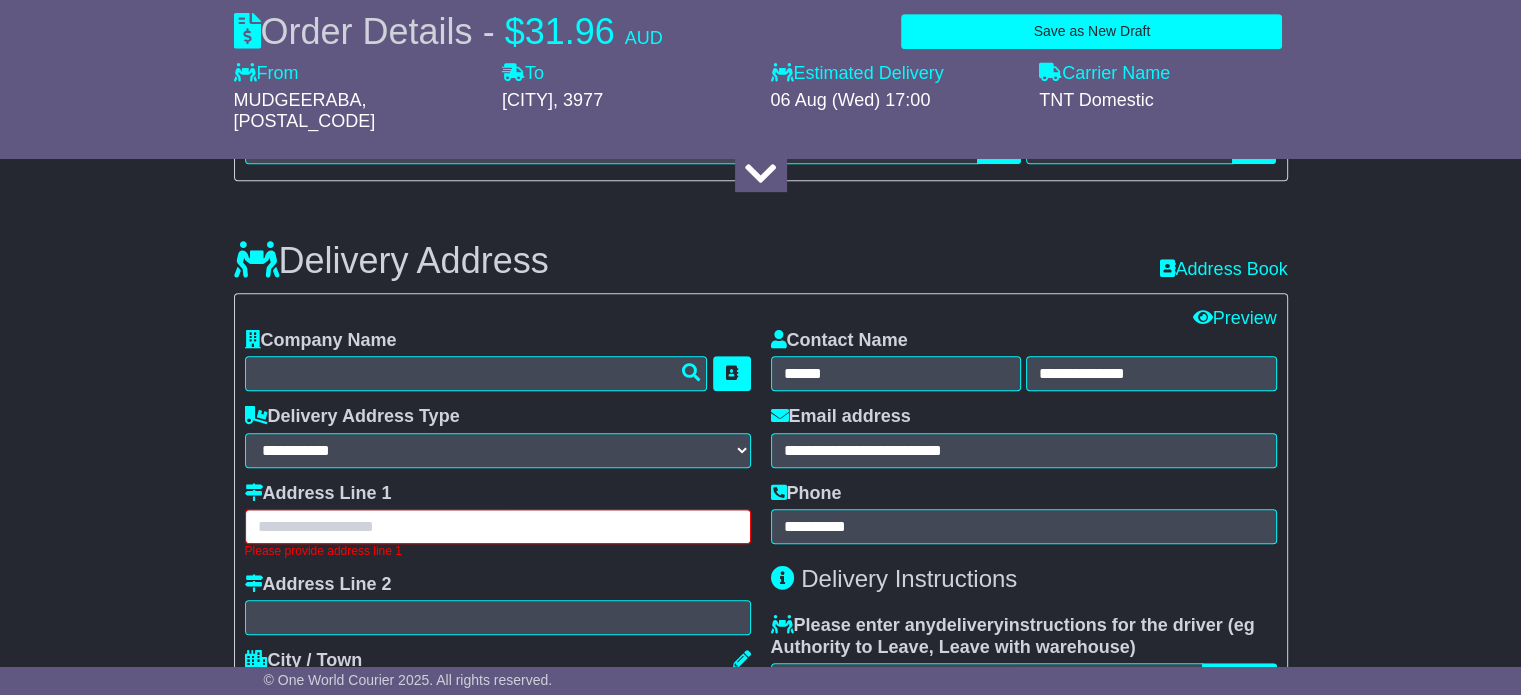 click at bounding box center (498, 526) 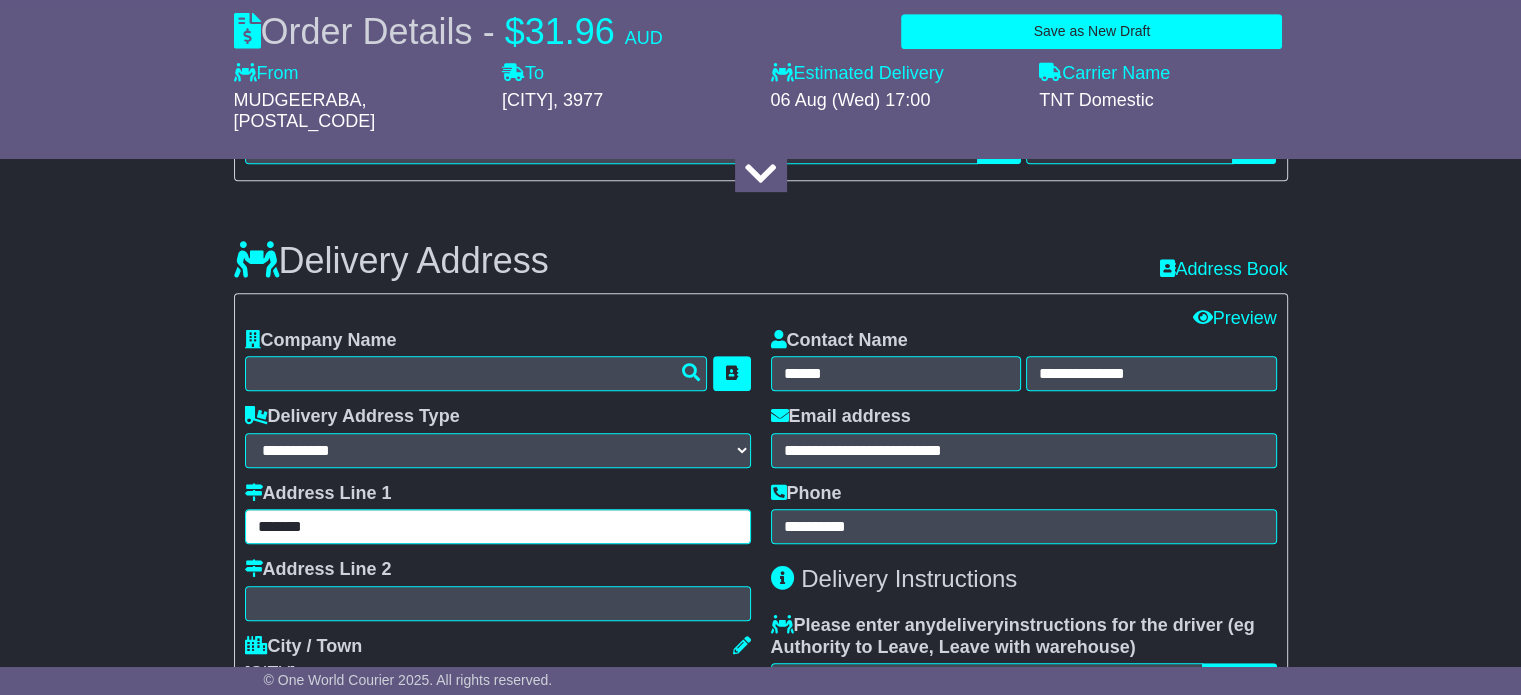 click on "*******" at bounding box center [498, 526] 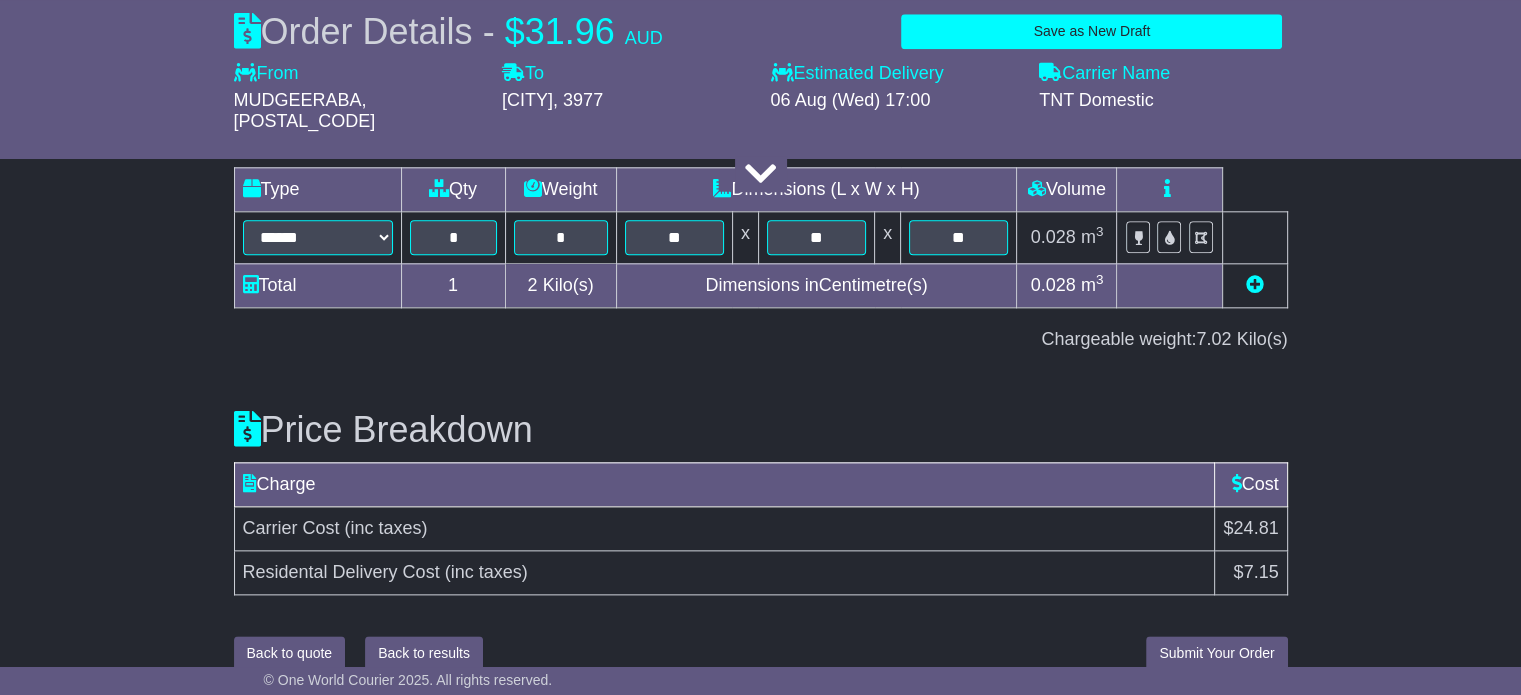 type on "**********" 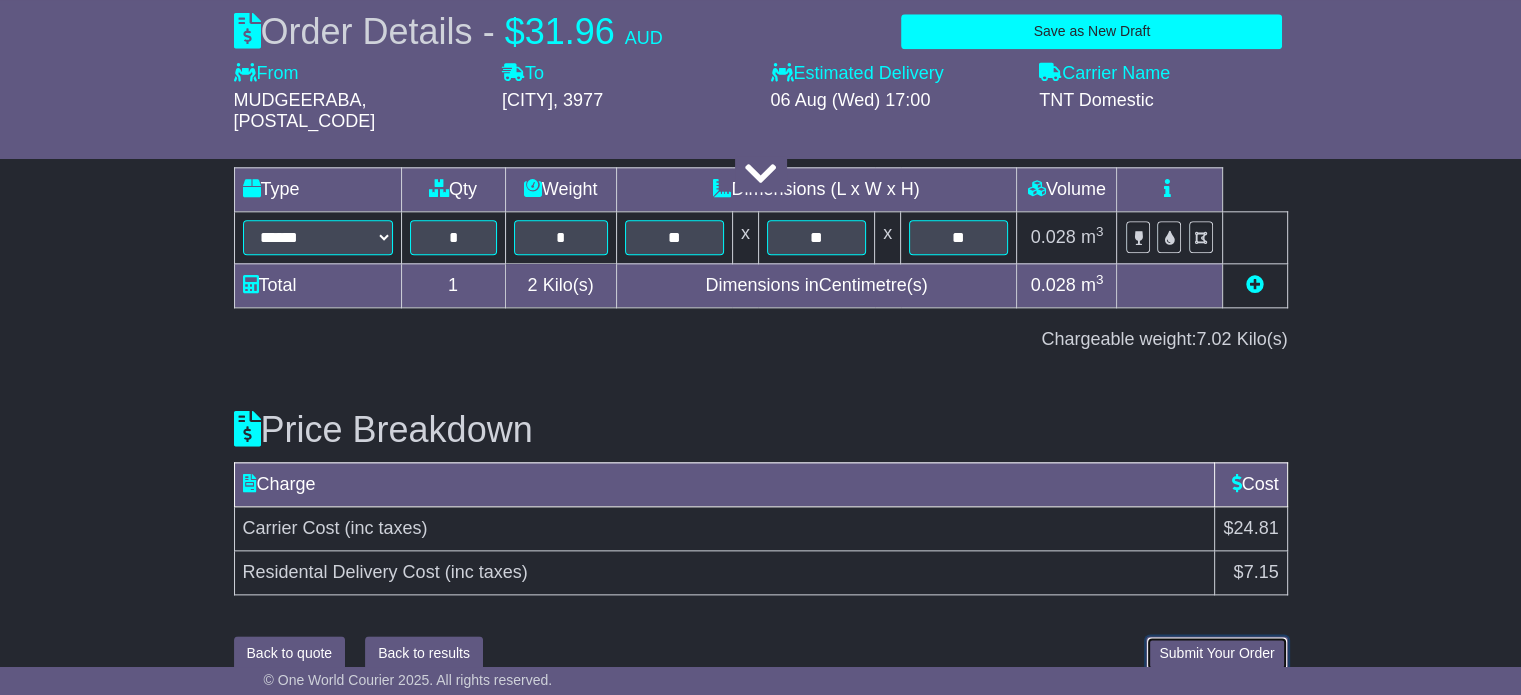 click on "Submit Your Order" at bounding box center (1216, 653) 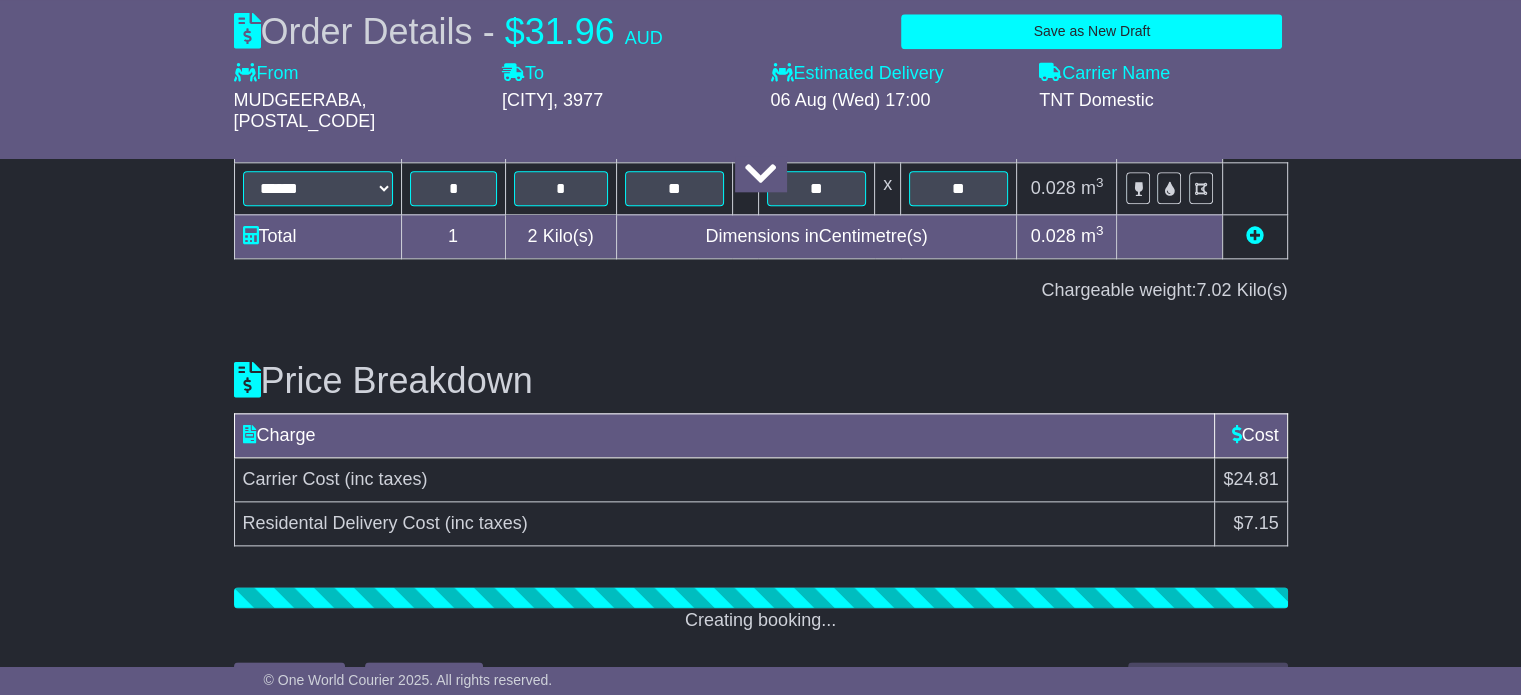 scroll, scrollTop: 2316, scrollLeft: 0, axis: vertical 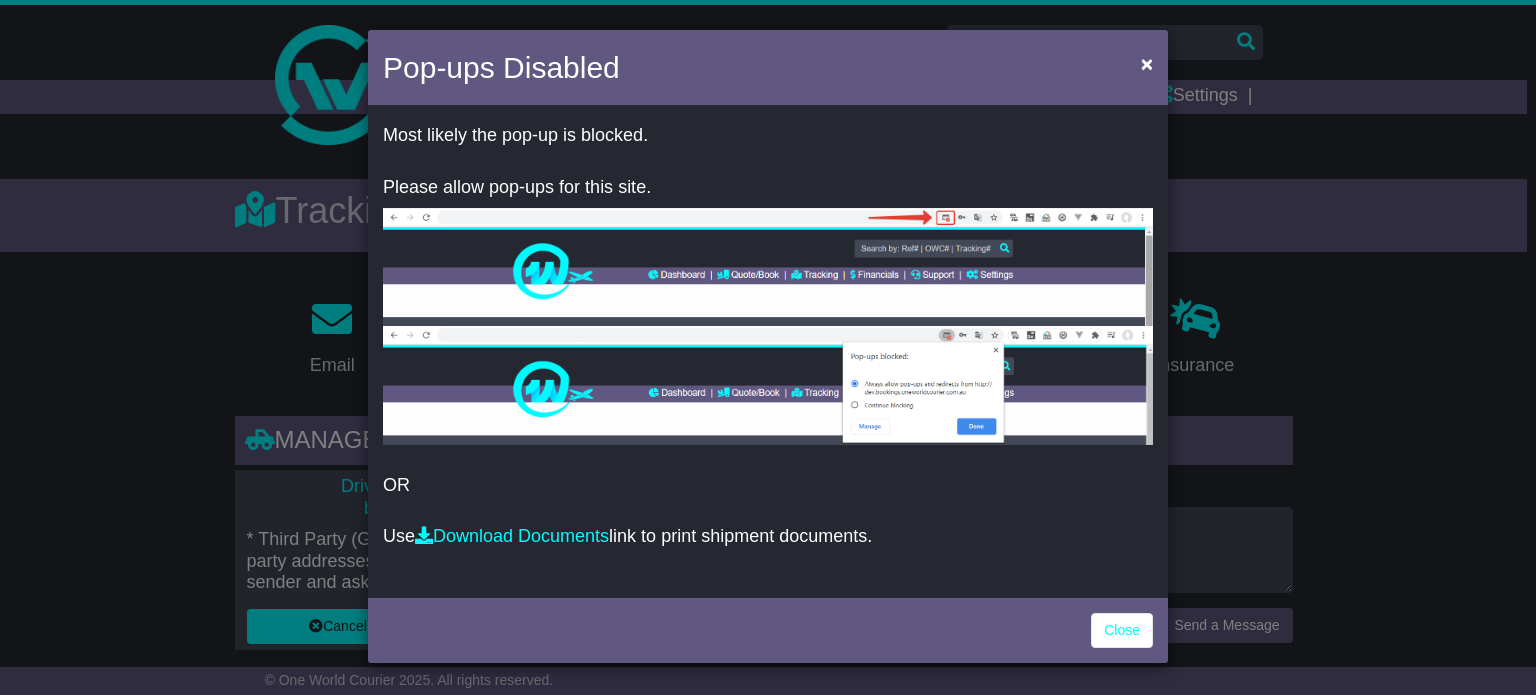 click on "Most likely the pop-up is blocked." at bounding box center (768, 136) 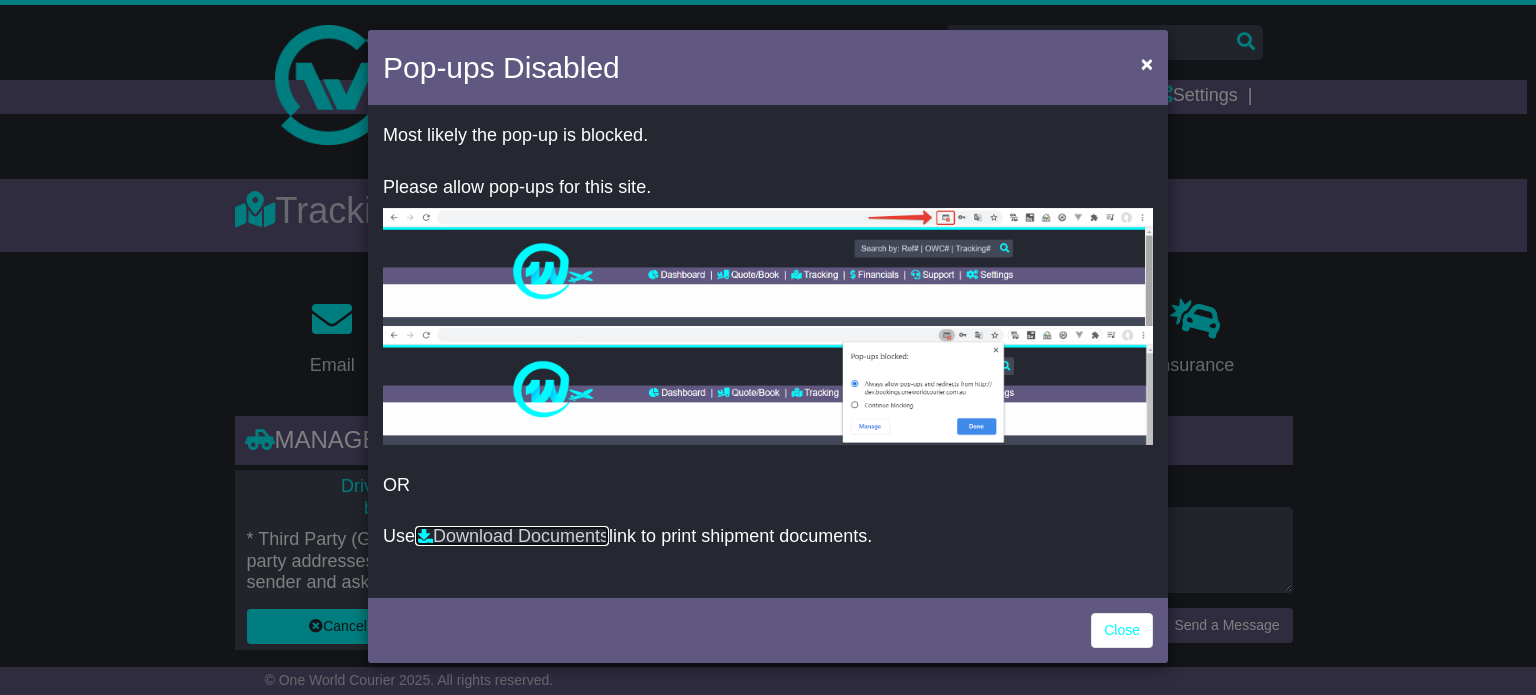click on "Download Documents" at bounding box center [512, 536] 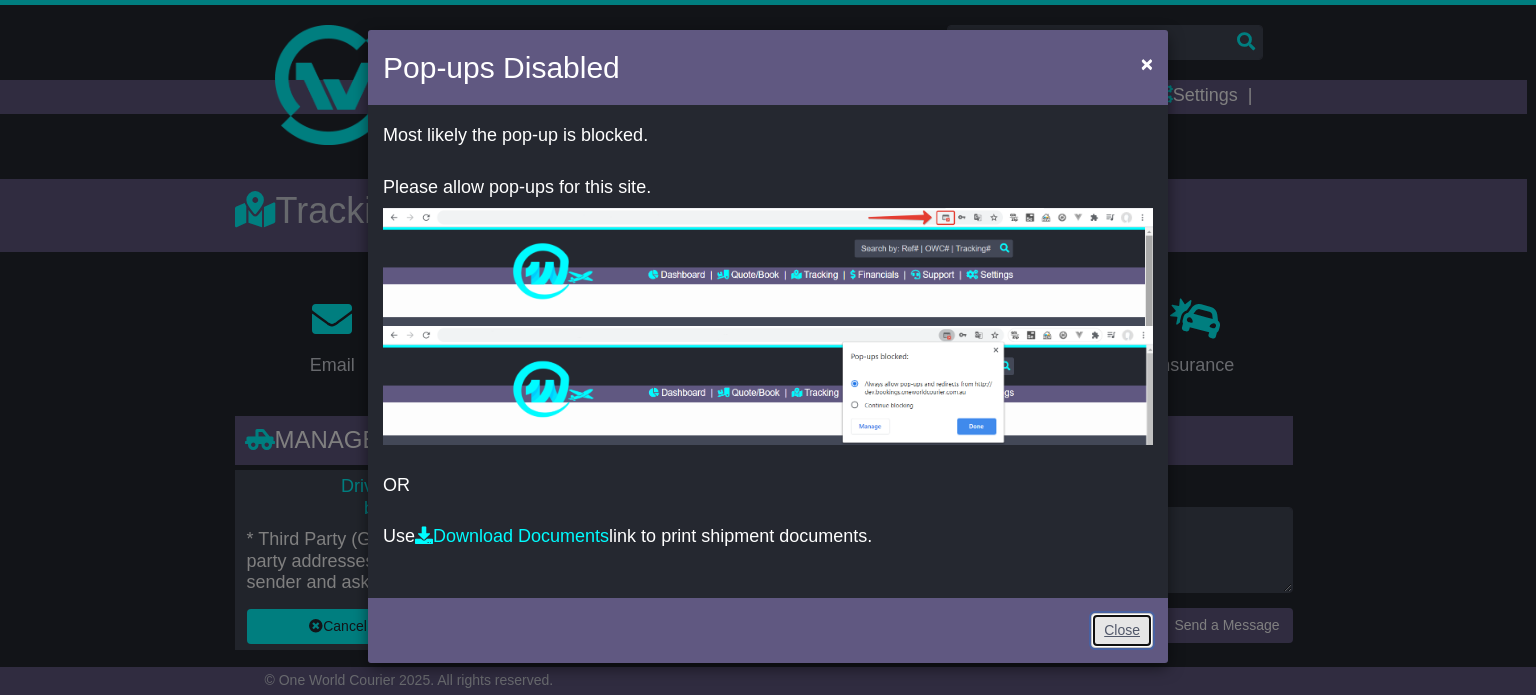 click on "Close" at bounding box center (1122, 630) 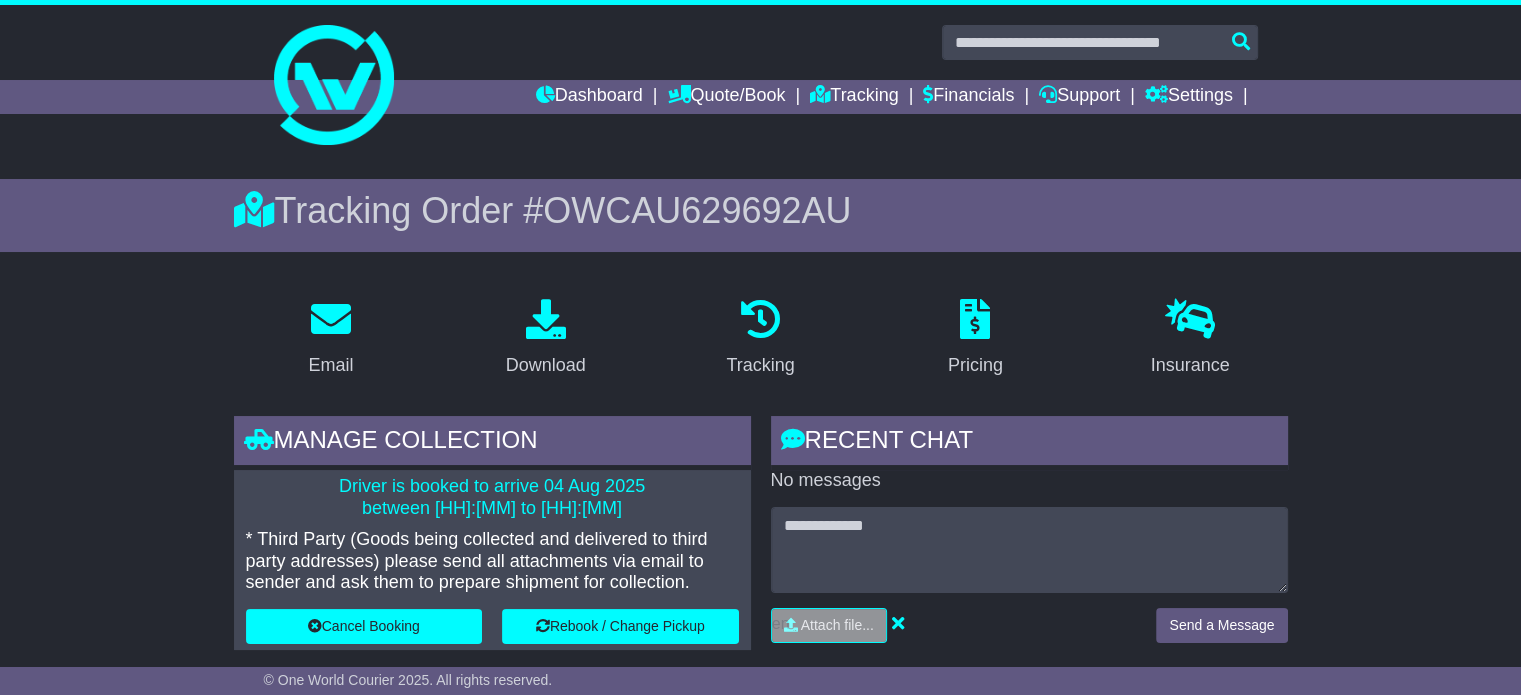 click on "OWCAU629692AU" at bounding box center [697, 210] 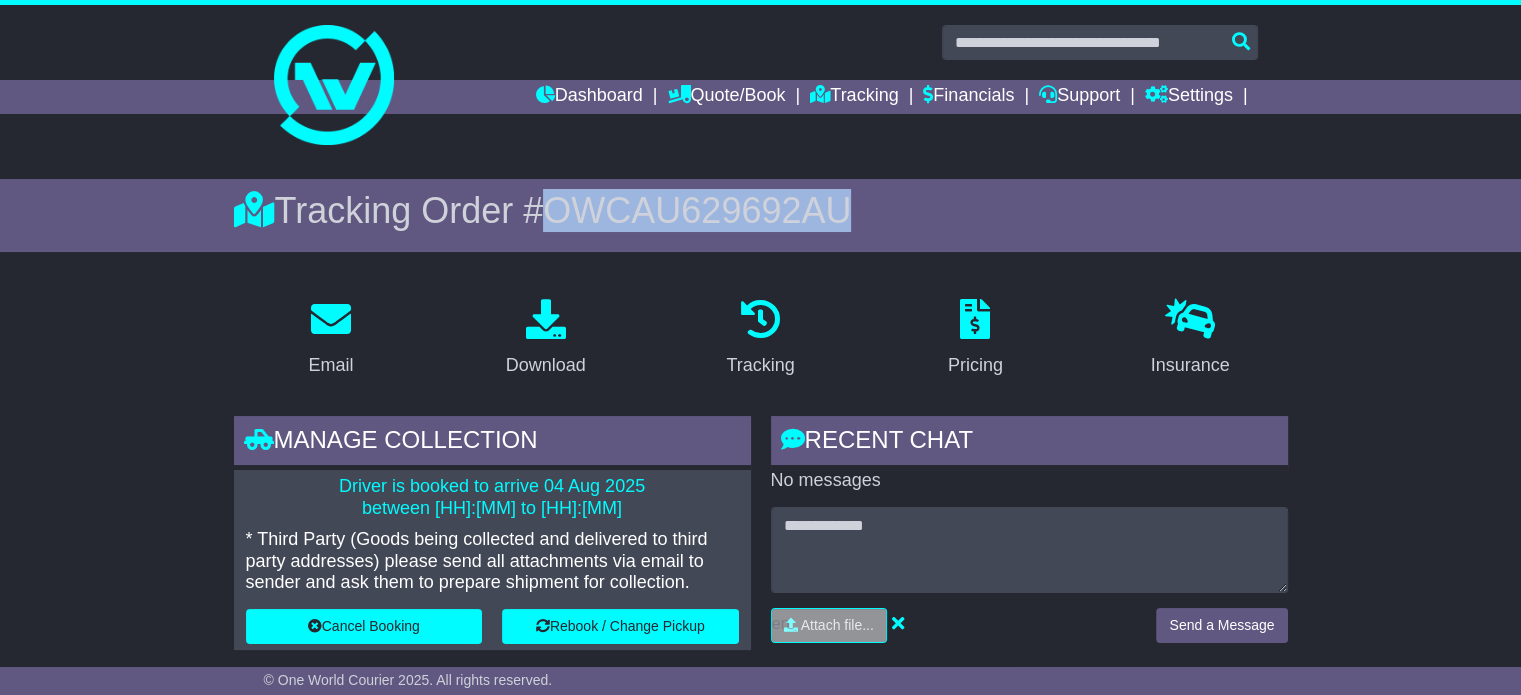 click on "OWCAU629692AU" at bounding box center [697, 210] 